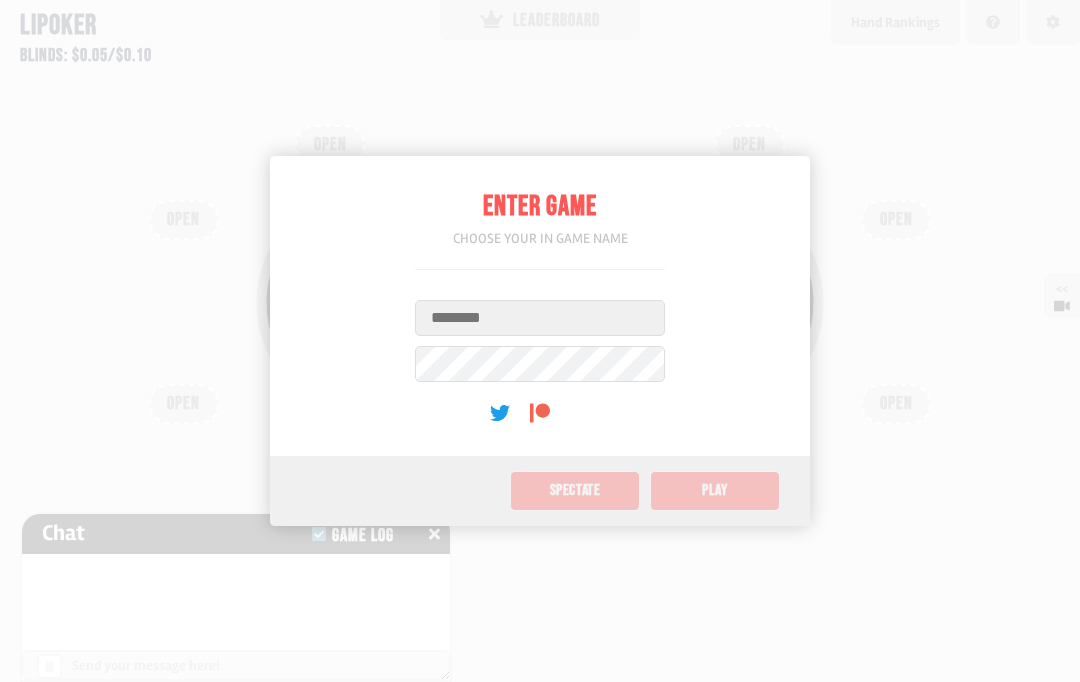 scroll, scrollTop: 0, scrollLeft: 0, axis: both 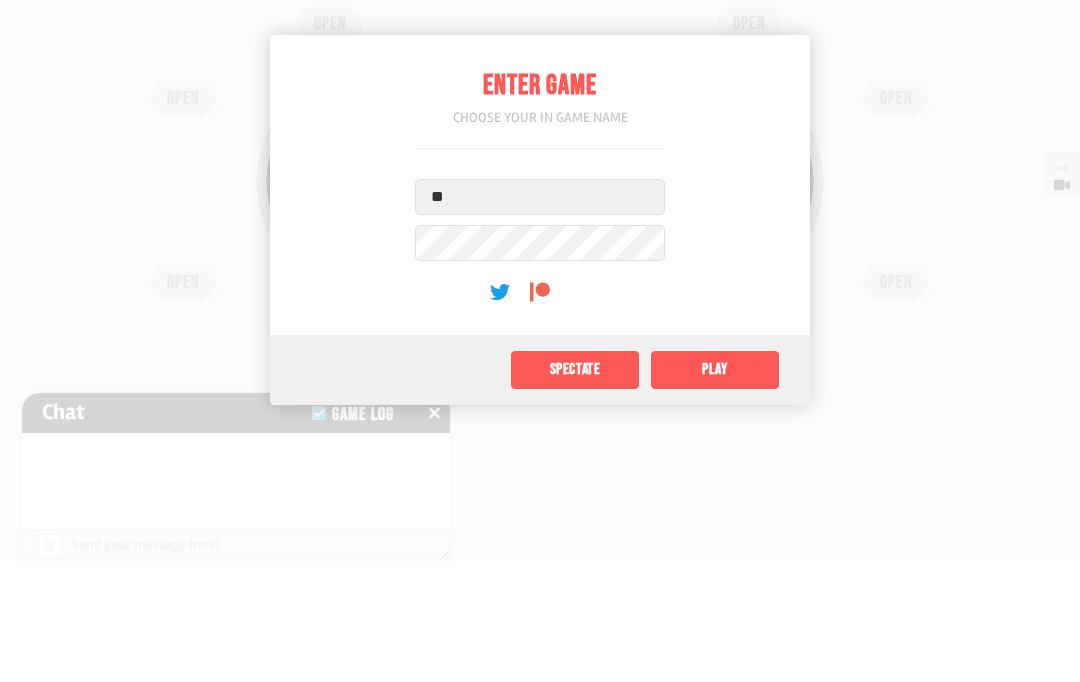 type on "**" 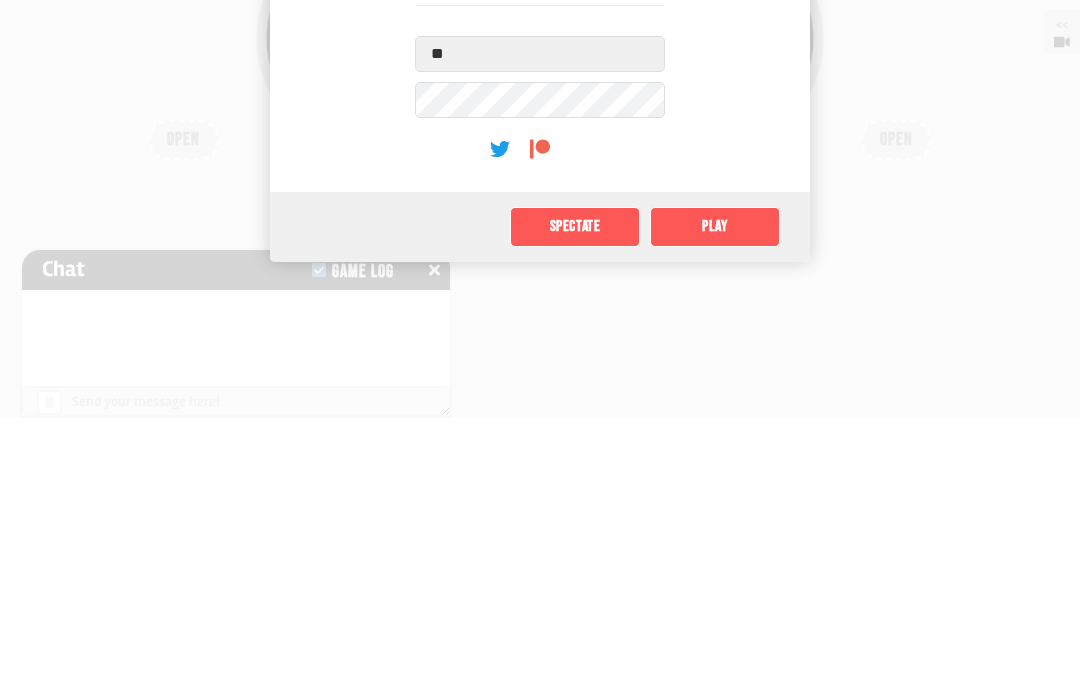 click on "Play" 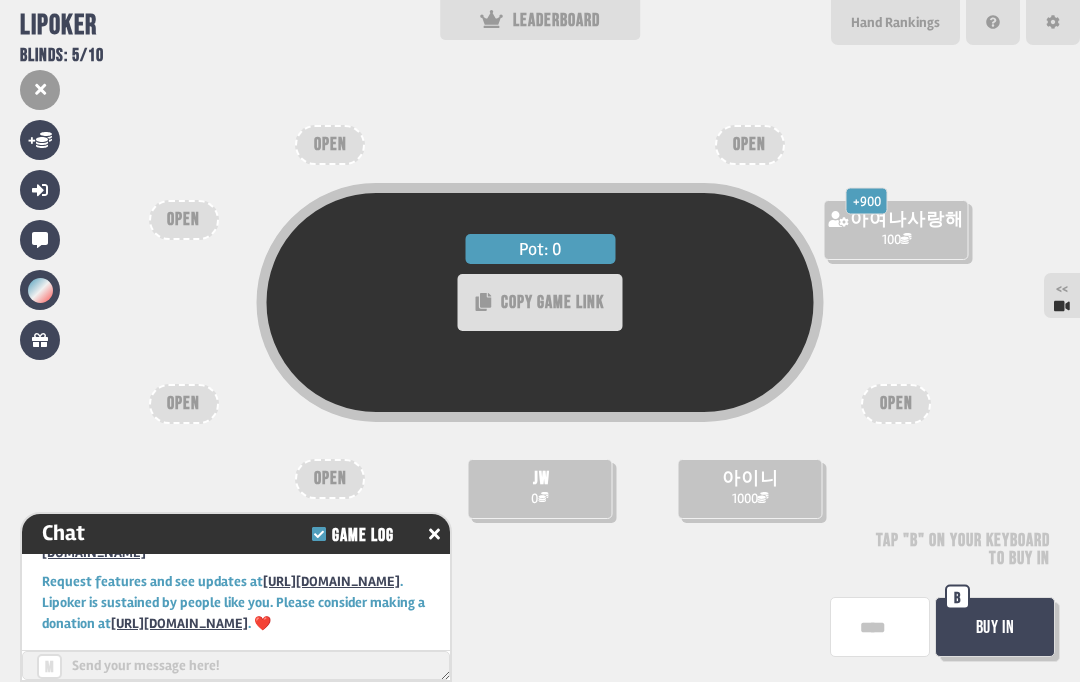 scroll, scrollTop: 70, scrollLeft: 0, axis: vertical 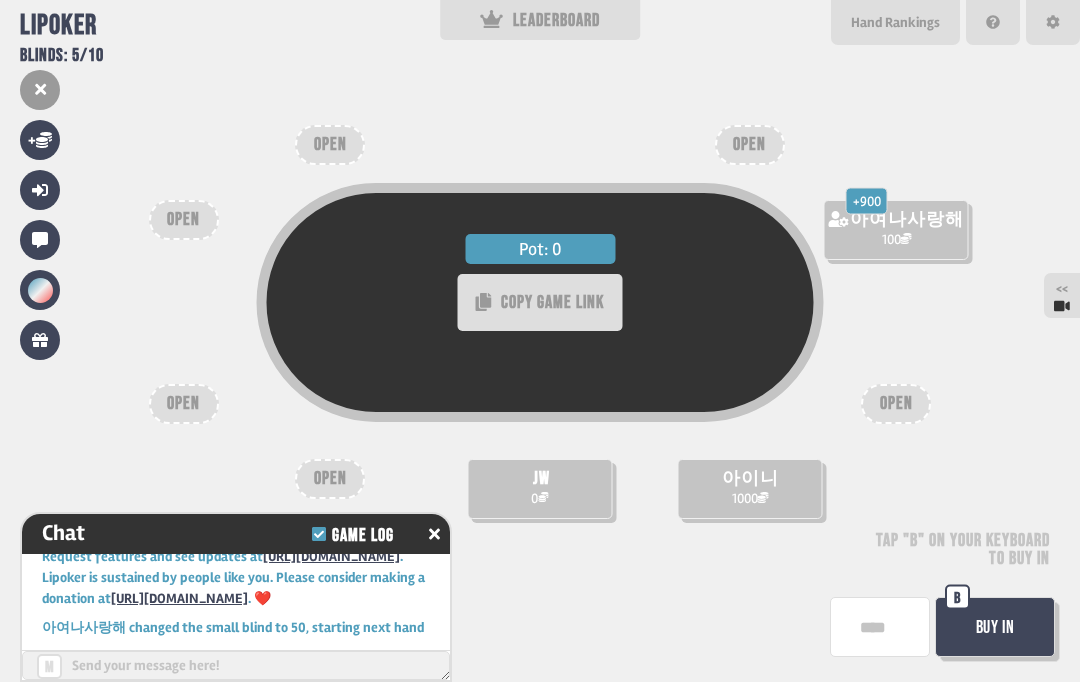click 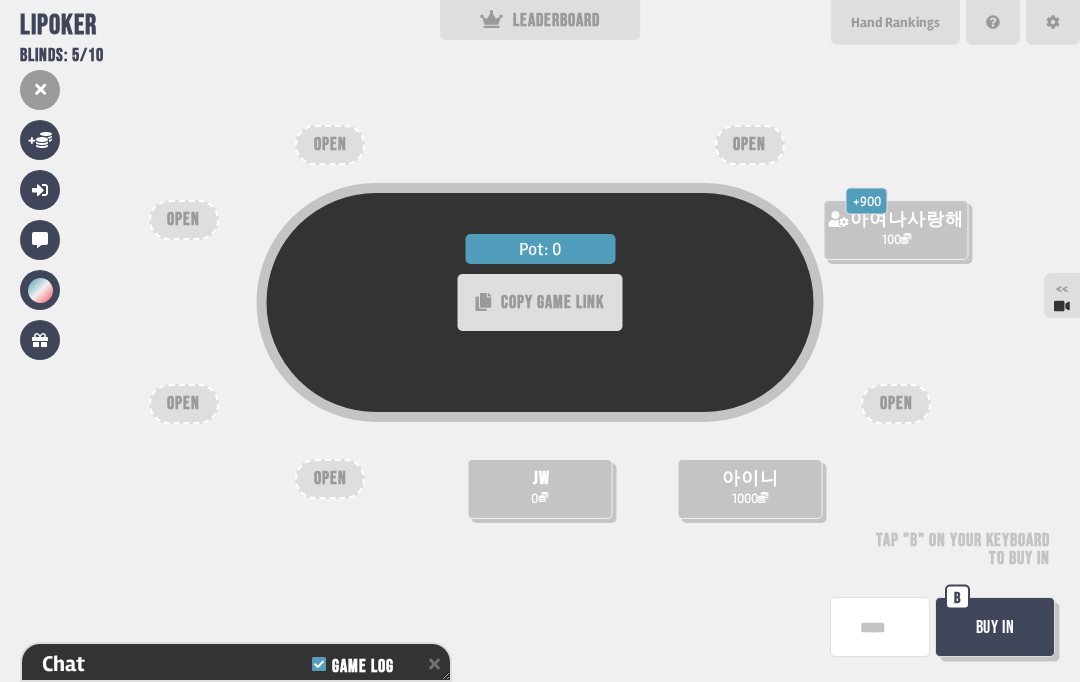 scroll, scrollTop: 179, scrollLeft: 0, axis: vertical 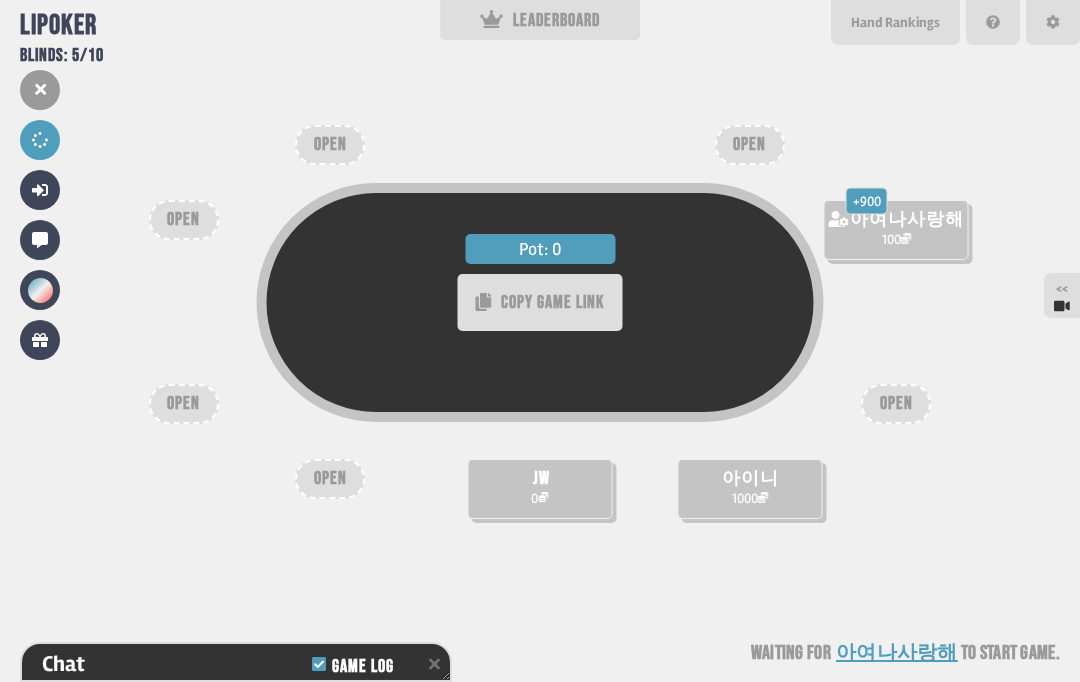 click 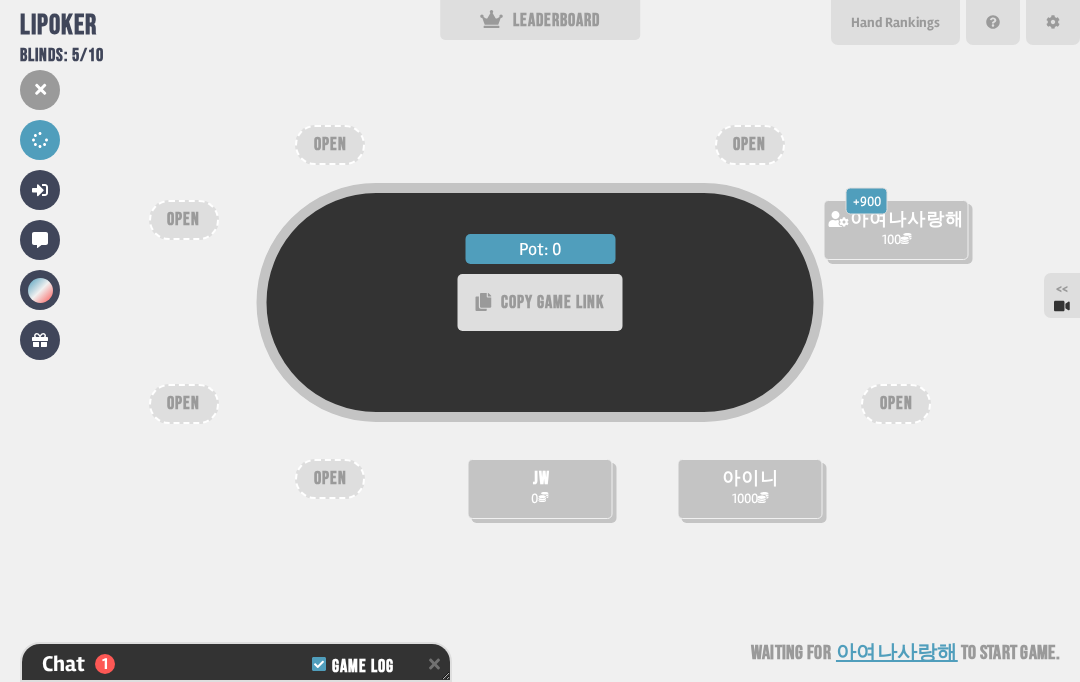 scroll, scrollTop: 208, scrollLeft: 0, axis: vertical 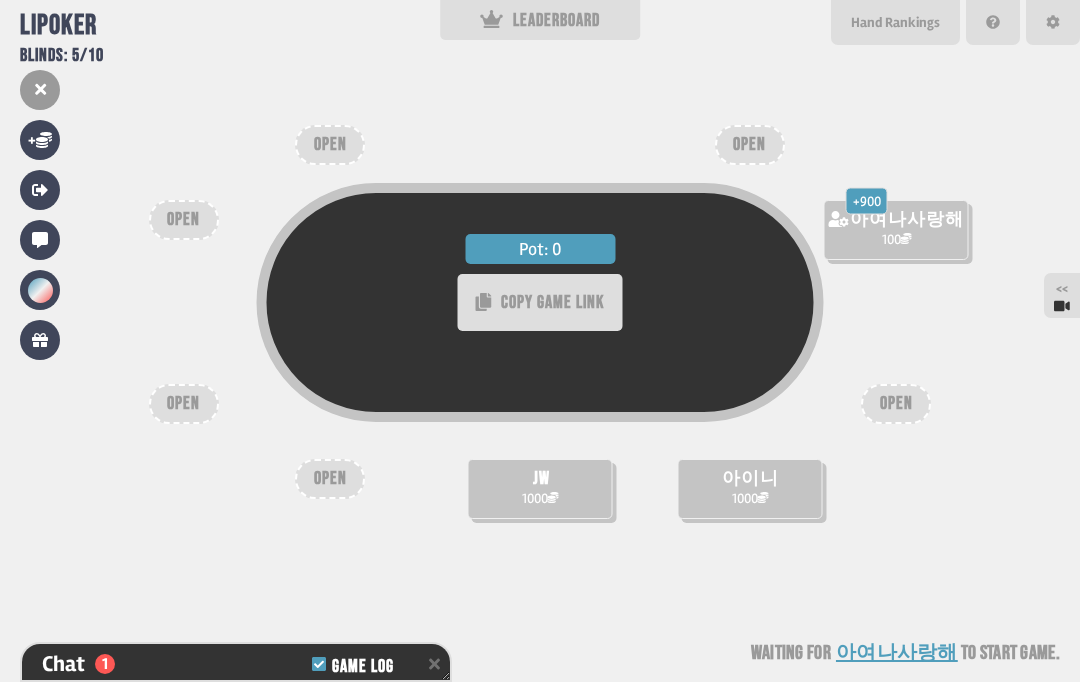 click at bounding box center [40, 290] 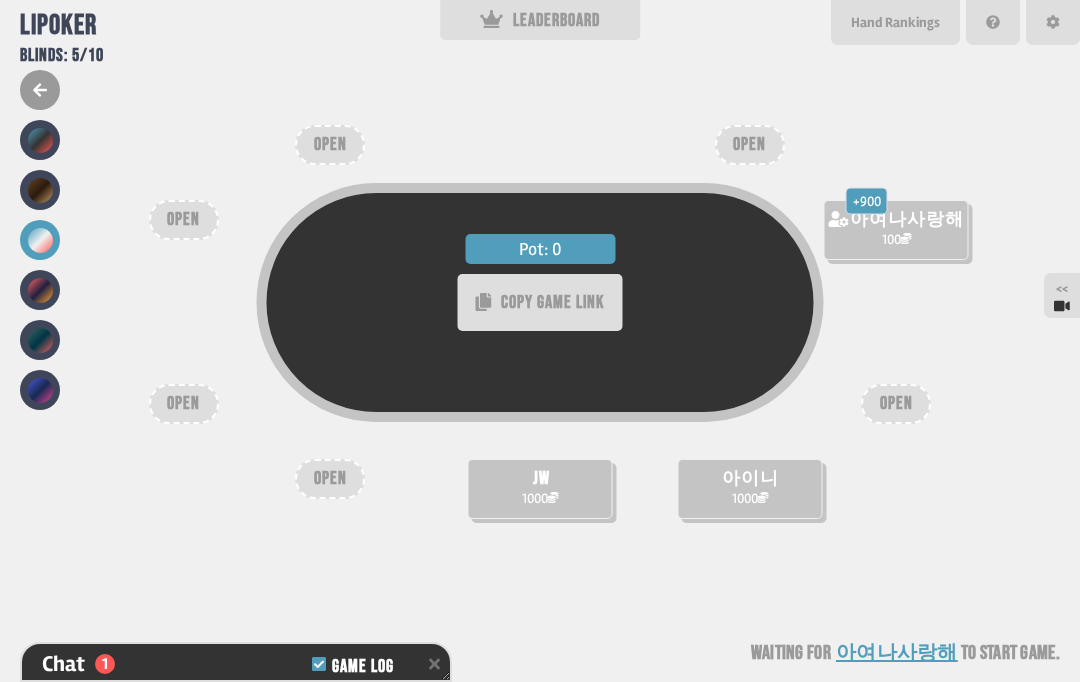 click at bounding box center [40, 140] 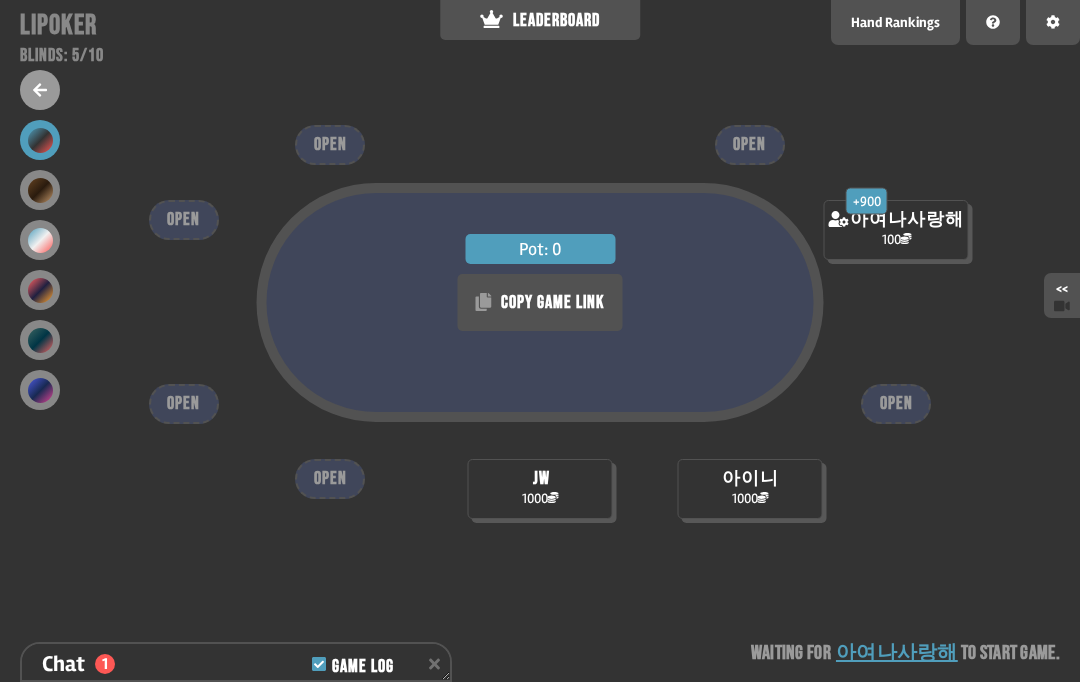 click at bounding box center [40, 190] 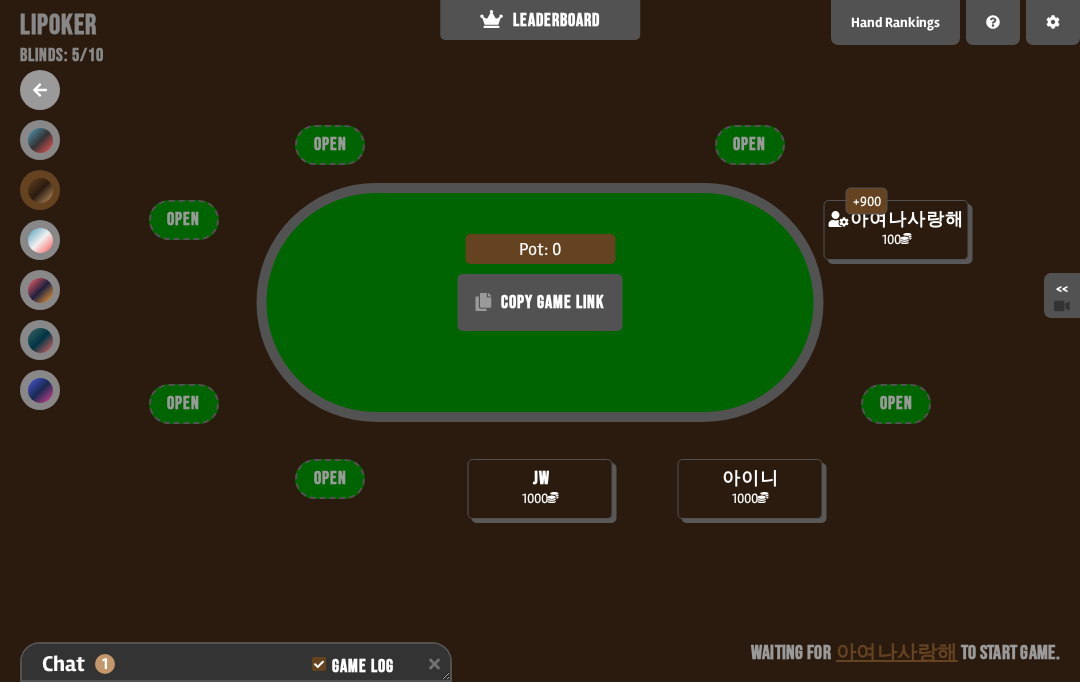 click at bounding box center [40, 240] 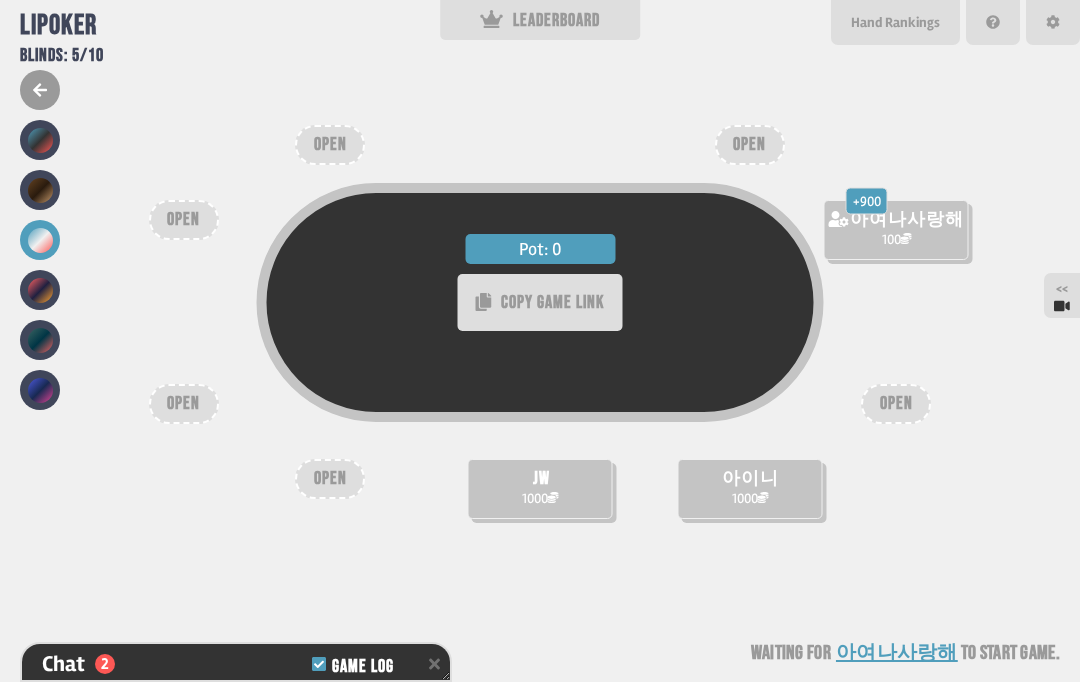 scroll, scrollTop: 237, scrollLeft: 0, axis: vertical 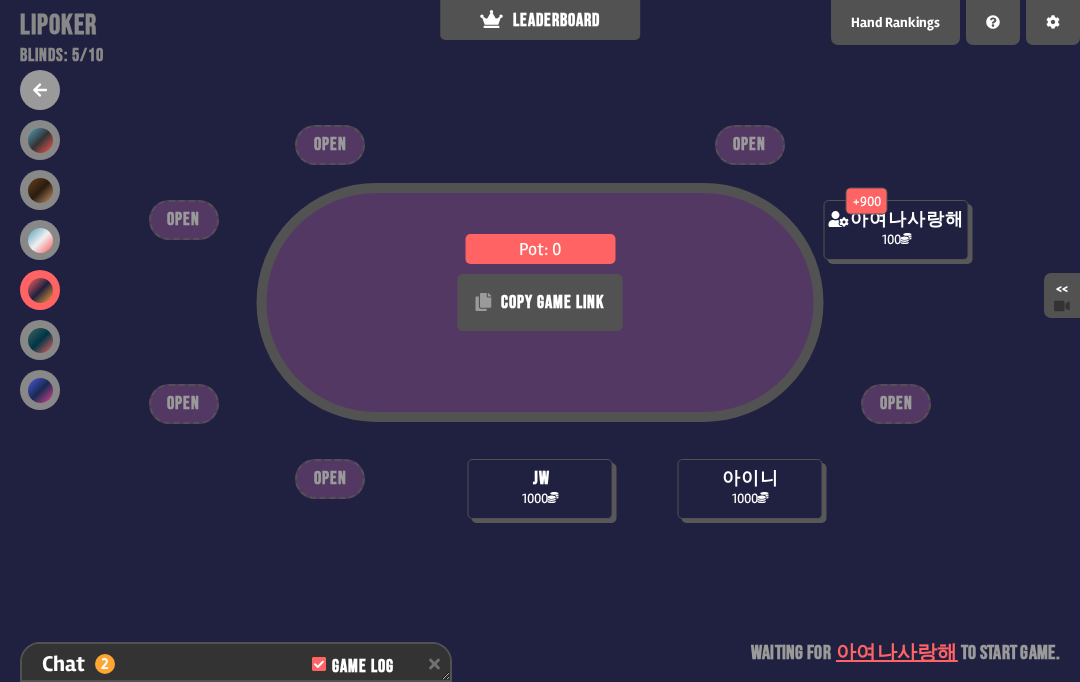 click at bounding box center (40, 340) 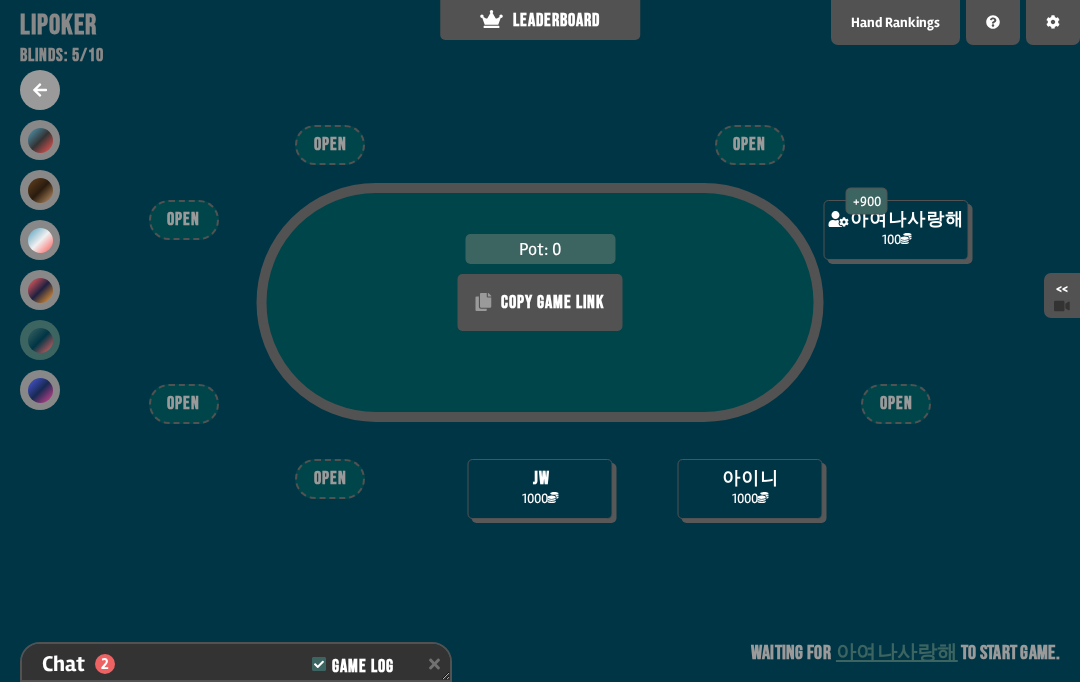 click at bounding box center [40, 390] 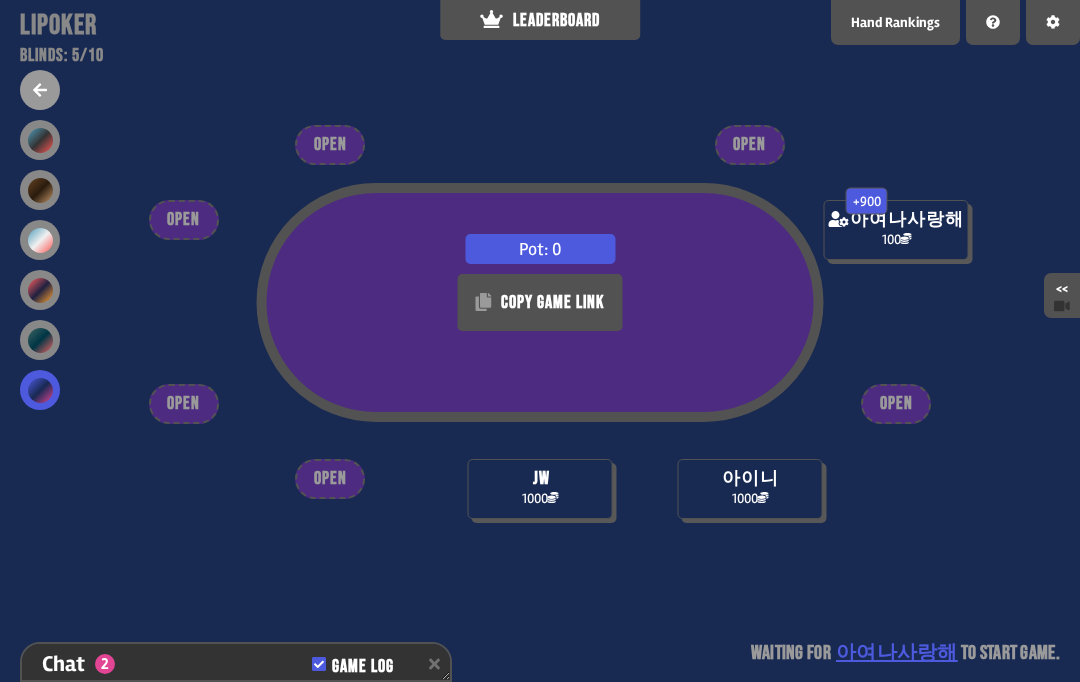 click at bounding box center (40, 340) 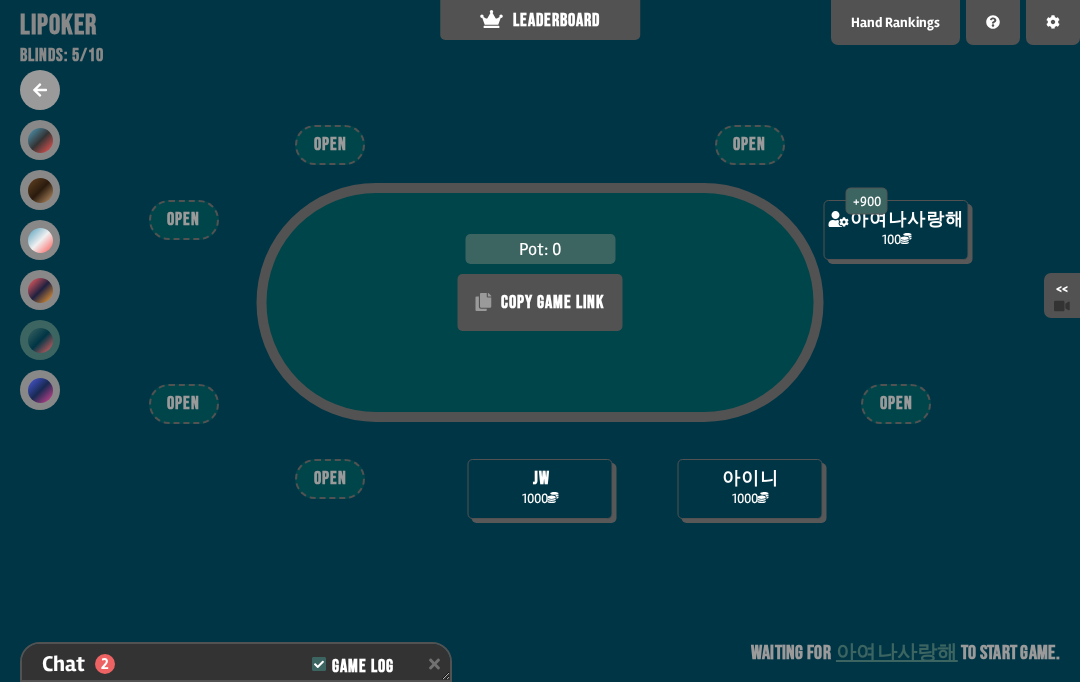 click on "Pot: 0   COPY GAME LINK jw 1000  아이니 1000  + 900 아여나사랑해 100  OPEN OPEN OPEN OPEN OPEN OPEN Waiting for  아여나사랑해  to   start game" at bounding box center [540, 341] 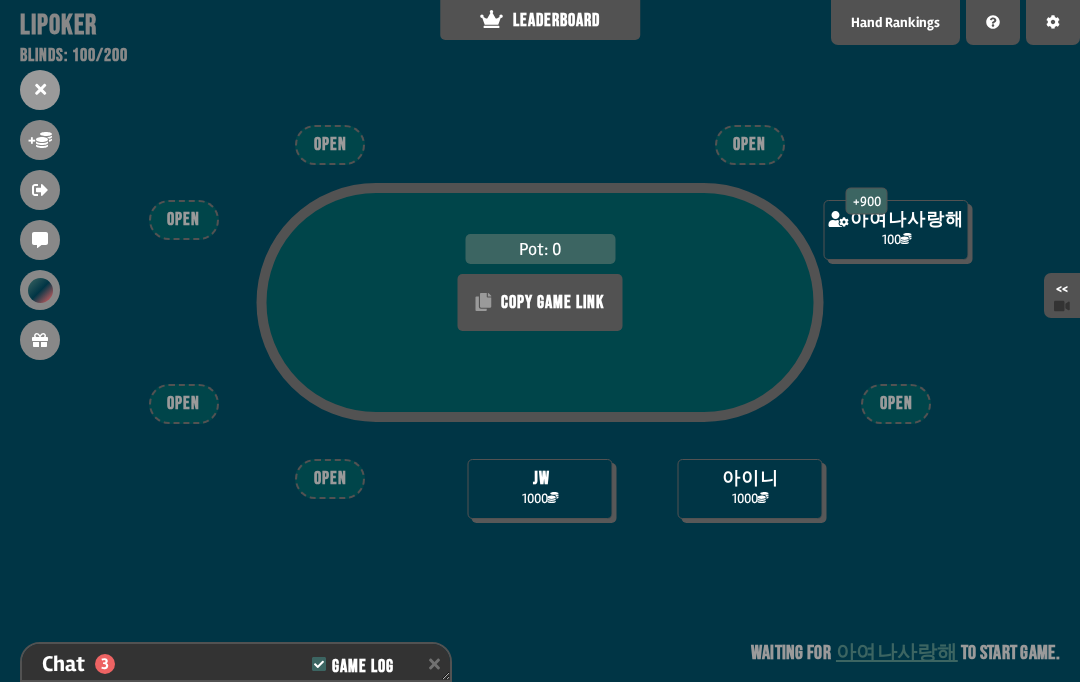 scroll, scrollTop: 266, scrollLeft: 0, axis: vertical 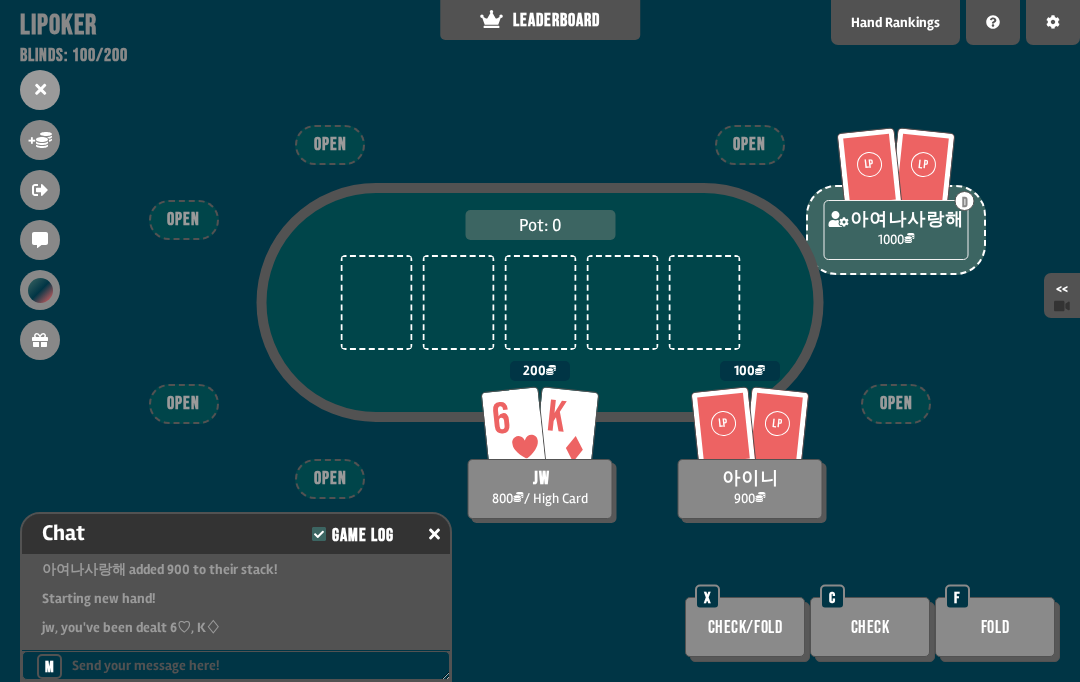 click 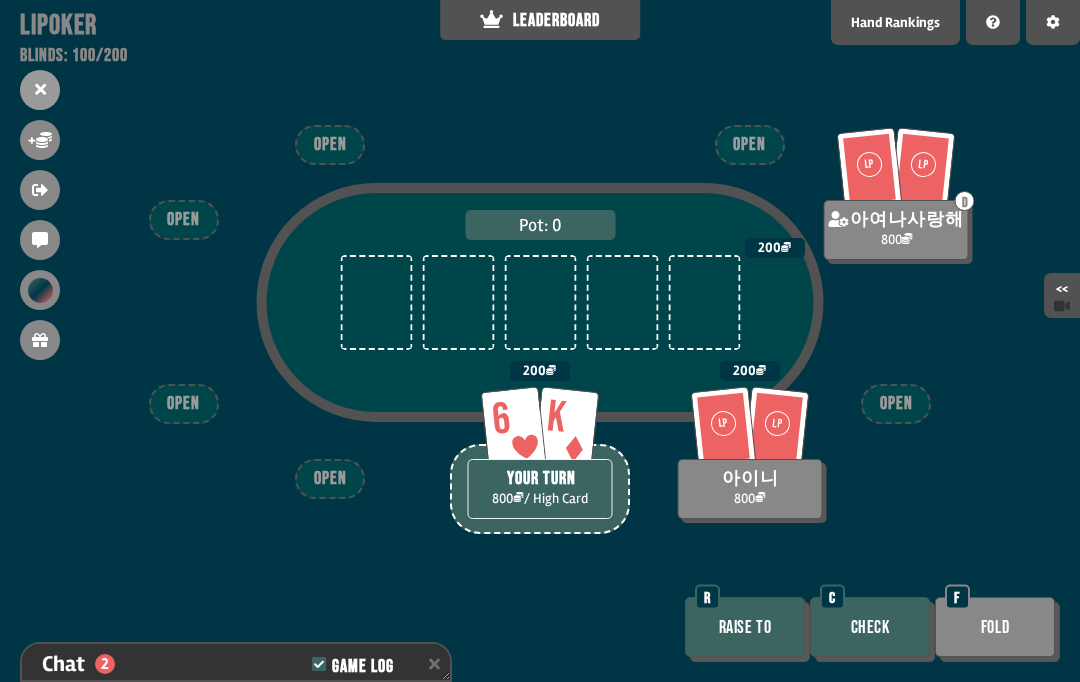 scroll, scrollTop: 411, scrollLeft: 0, axis: vertical 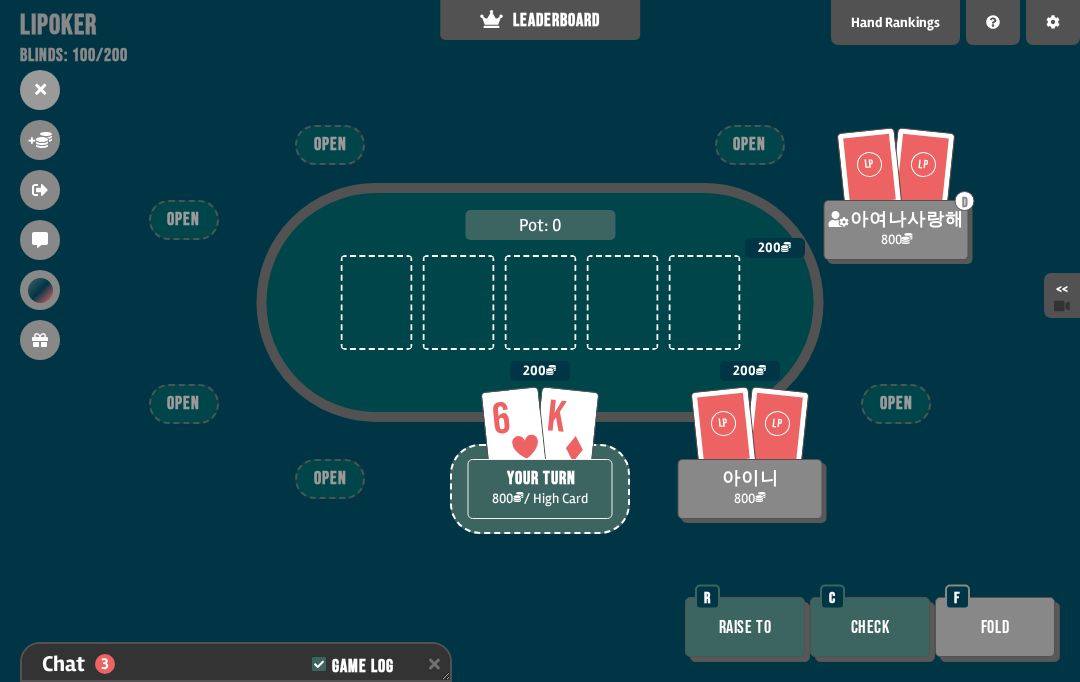 click on "Check" at bounding box center (870, 627) 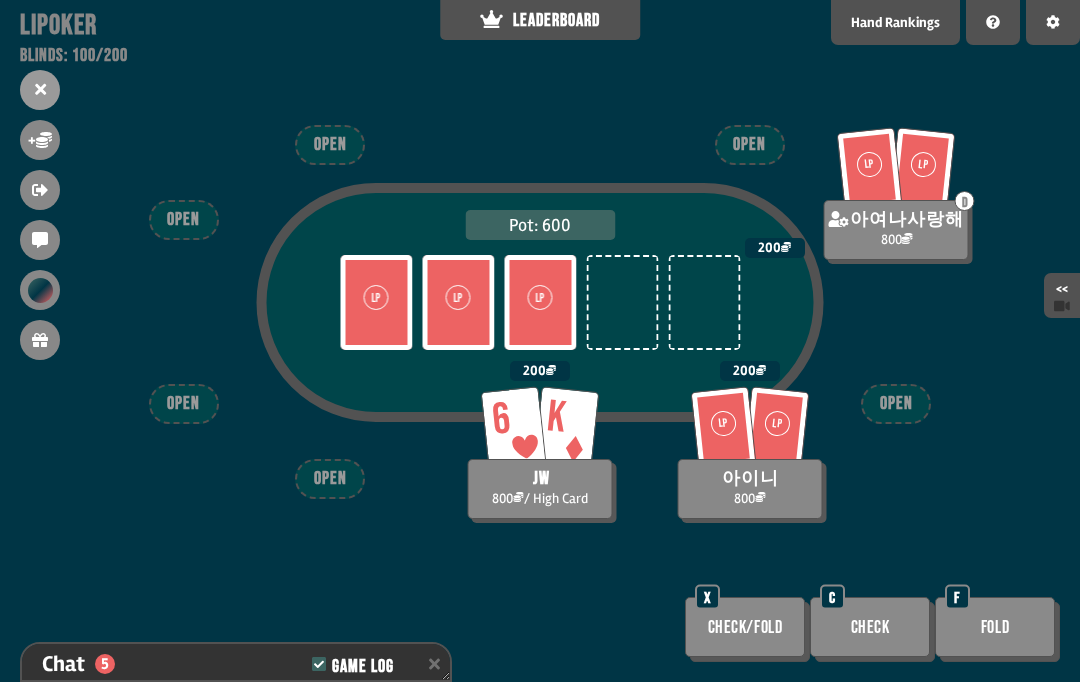 scroll, scrollTop: 469, scrollLeft: 0, axis: vertical 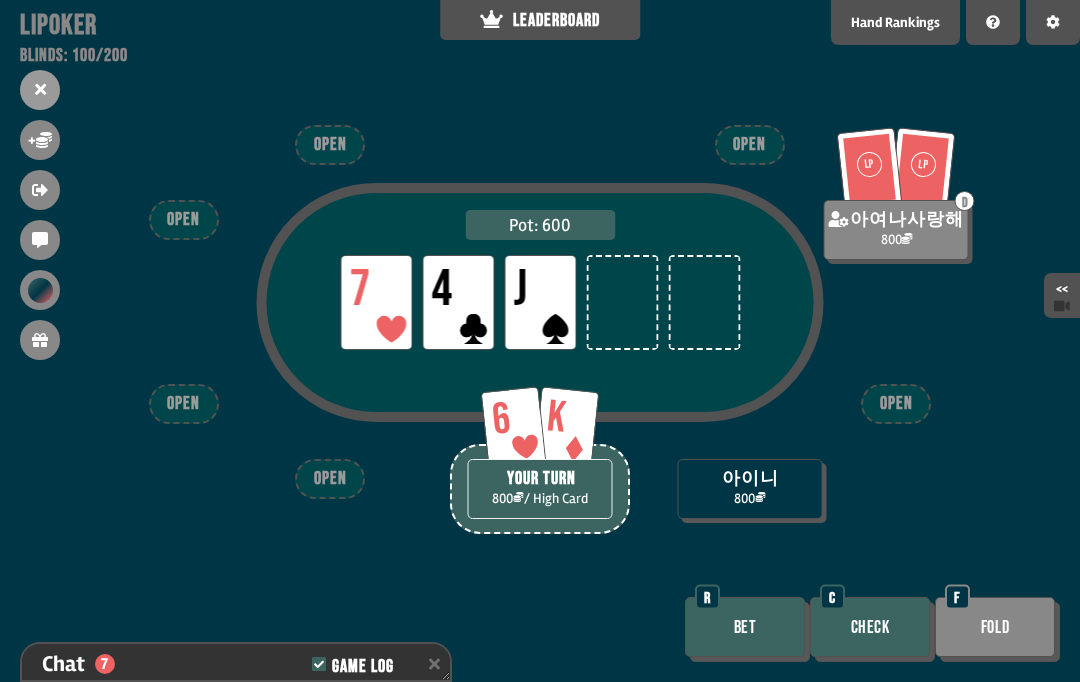 click on "Check" at bounding box center (870, 627) 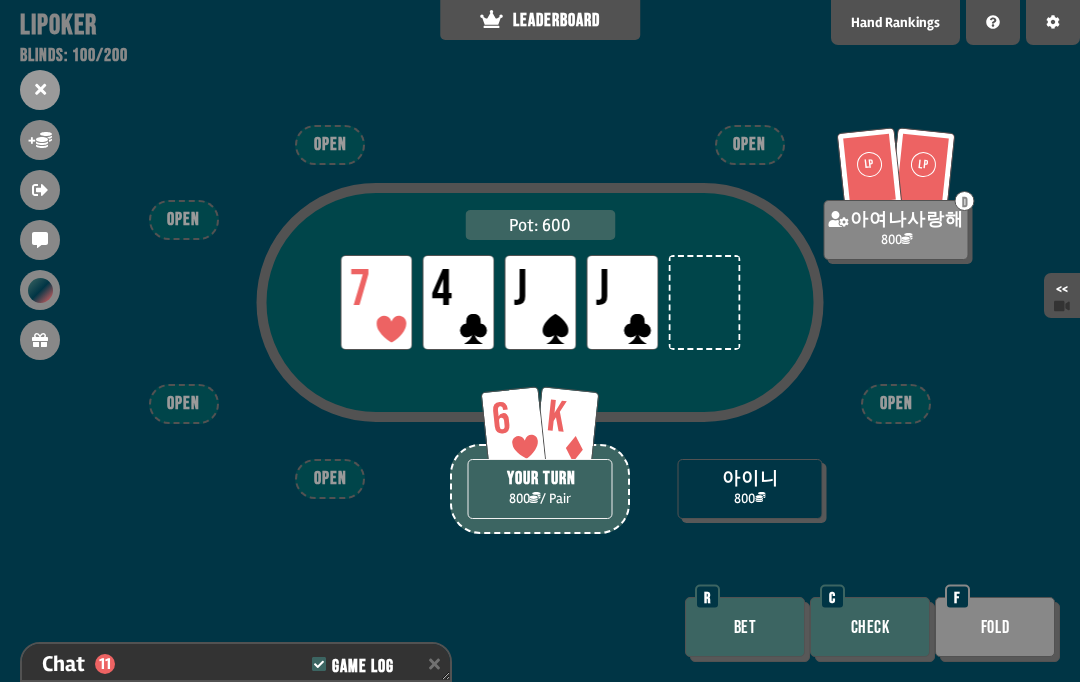 scroll, scrollTop: 643, scrollLeft: 0, axis: vertical 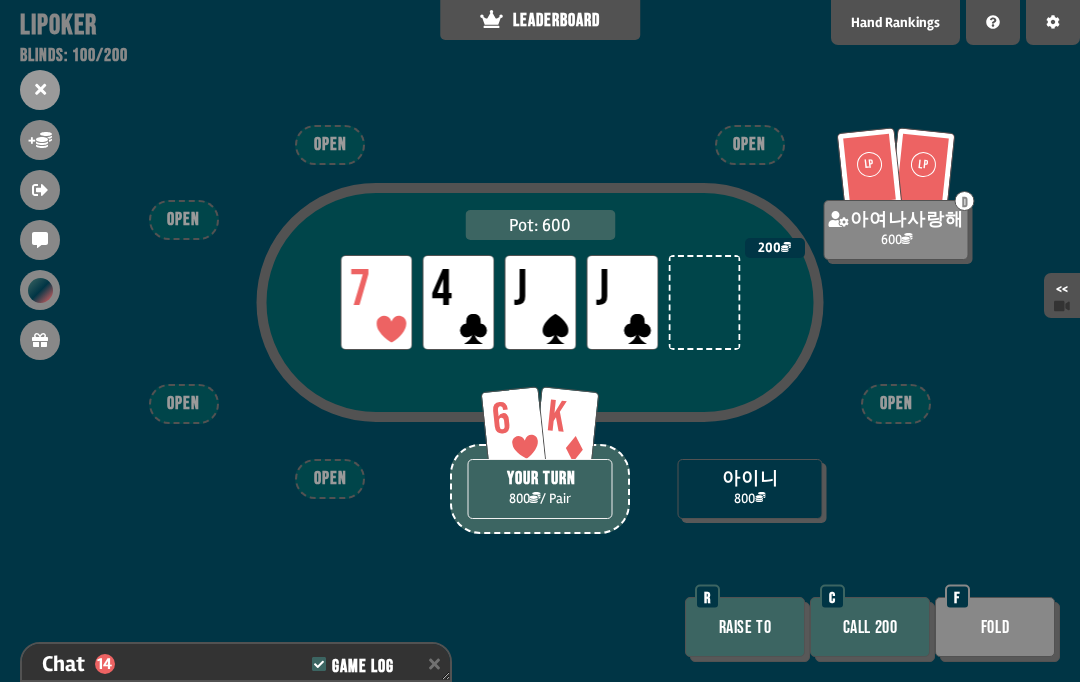 click on "Call 200" at bounding box center (870, 627) 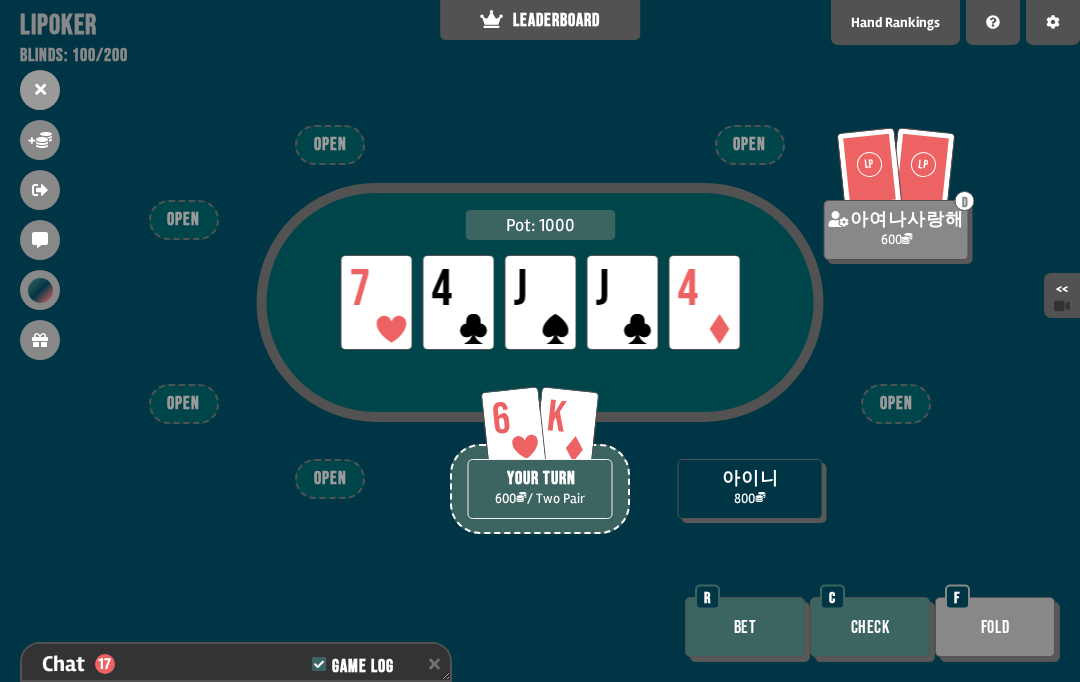 scroll, scrollTop: 817, scrollLeft: 0, axis: vertical 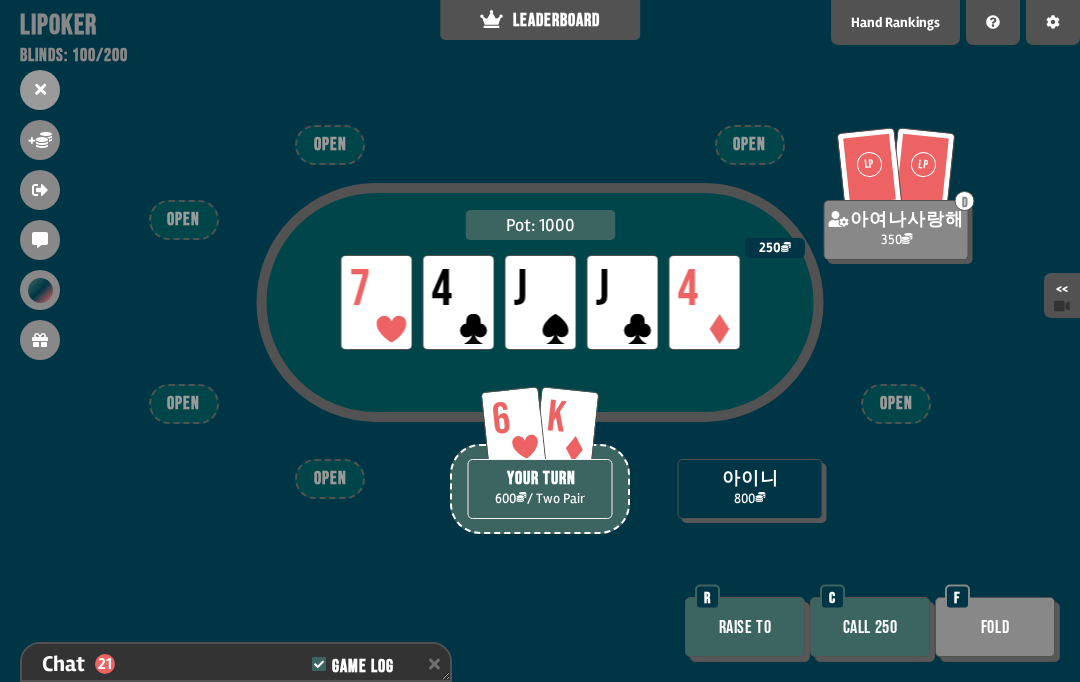 click on "Call 250" at bounding box center [870, 627] 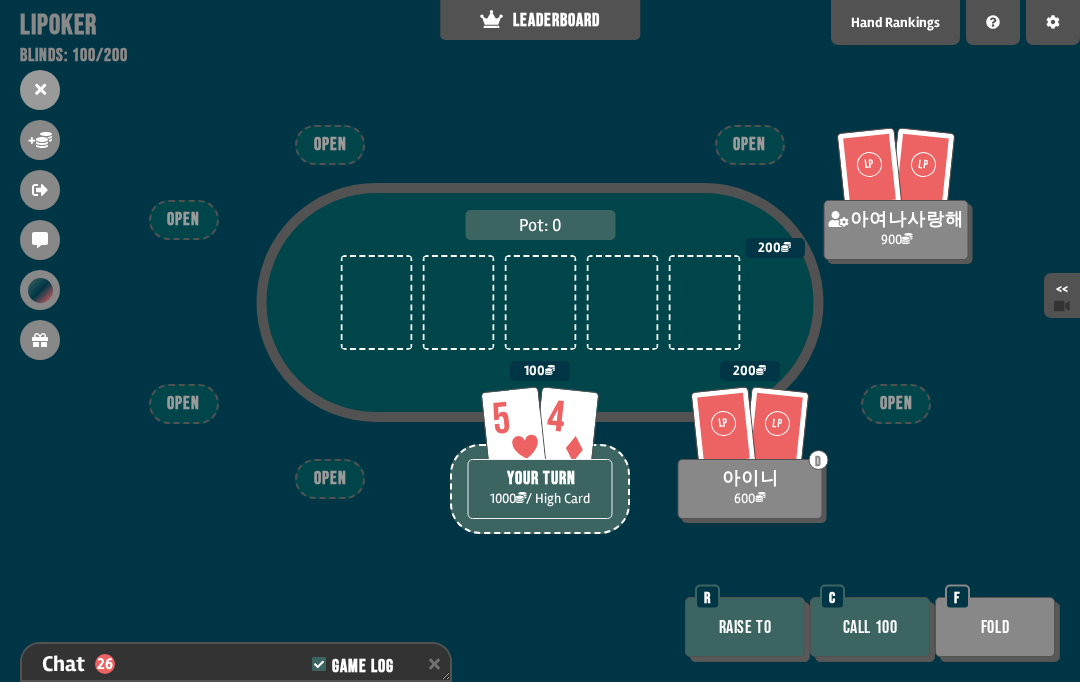scroll, scrollTop: 1128, scrollLeft: 0, axis: vertical 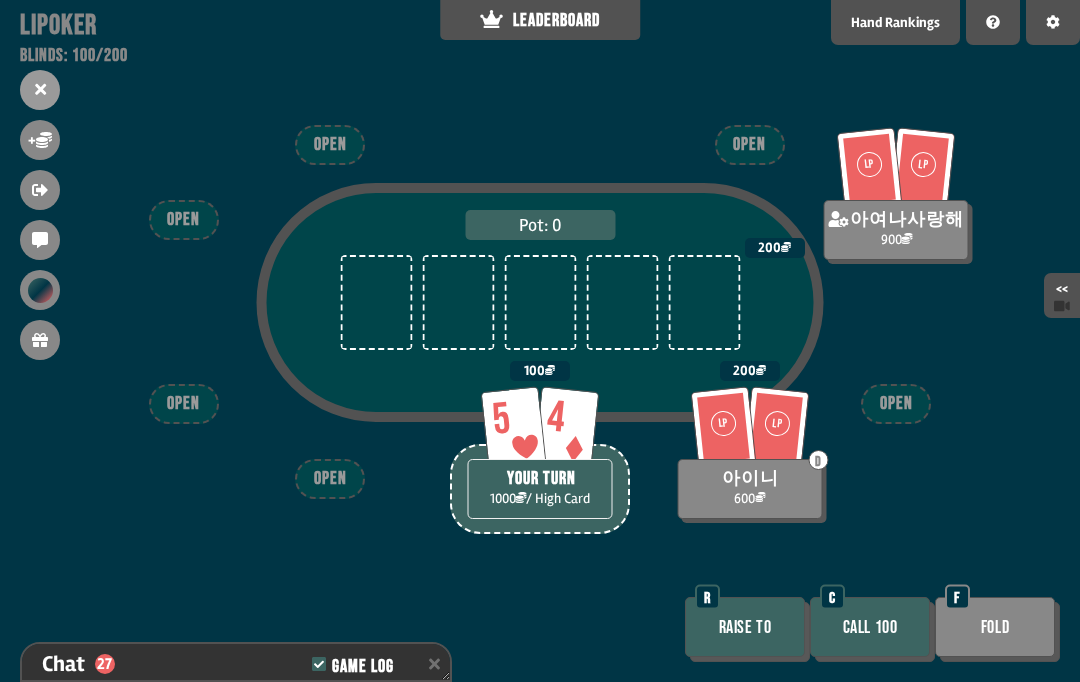 click on "Call 100" at bounding box center (870, 627) 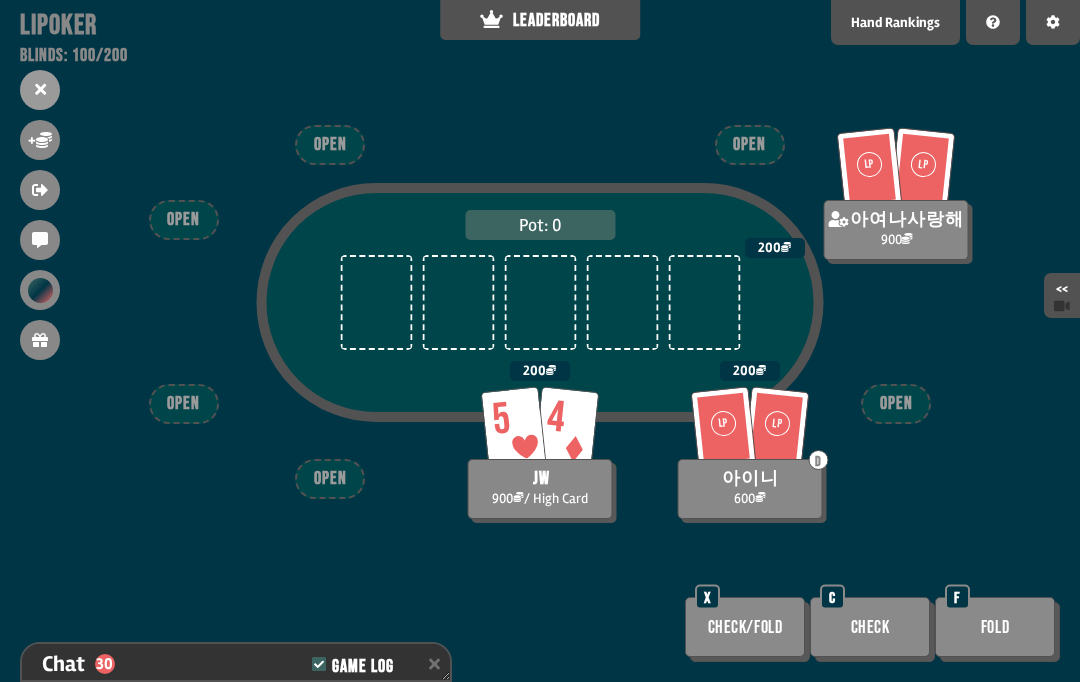 scroll, scrollTop: 1215, scrollLeft: 0, axis: vertical 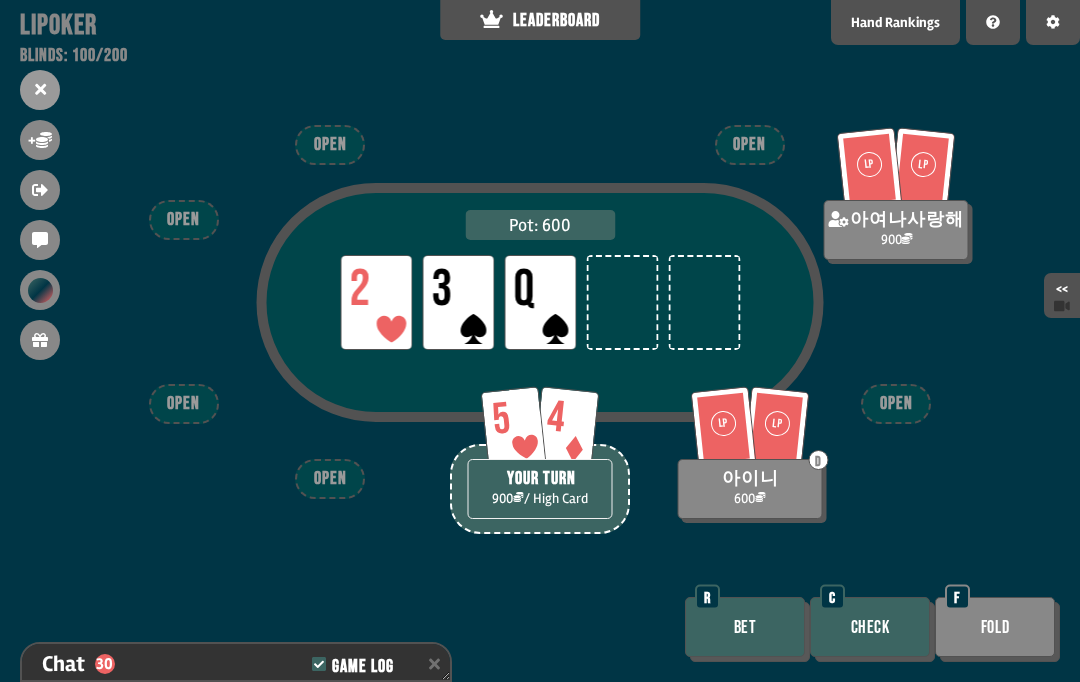 click on "Bet" at bounding box center (745, 627) 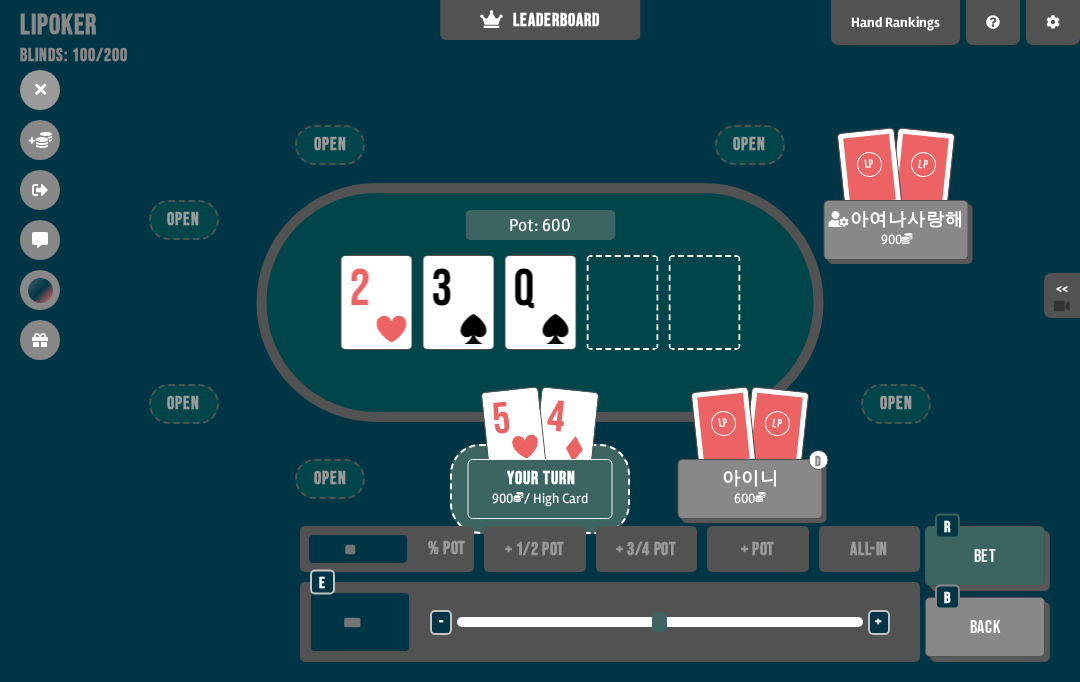 click on "Bet" at bounding box center [985, 556] 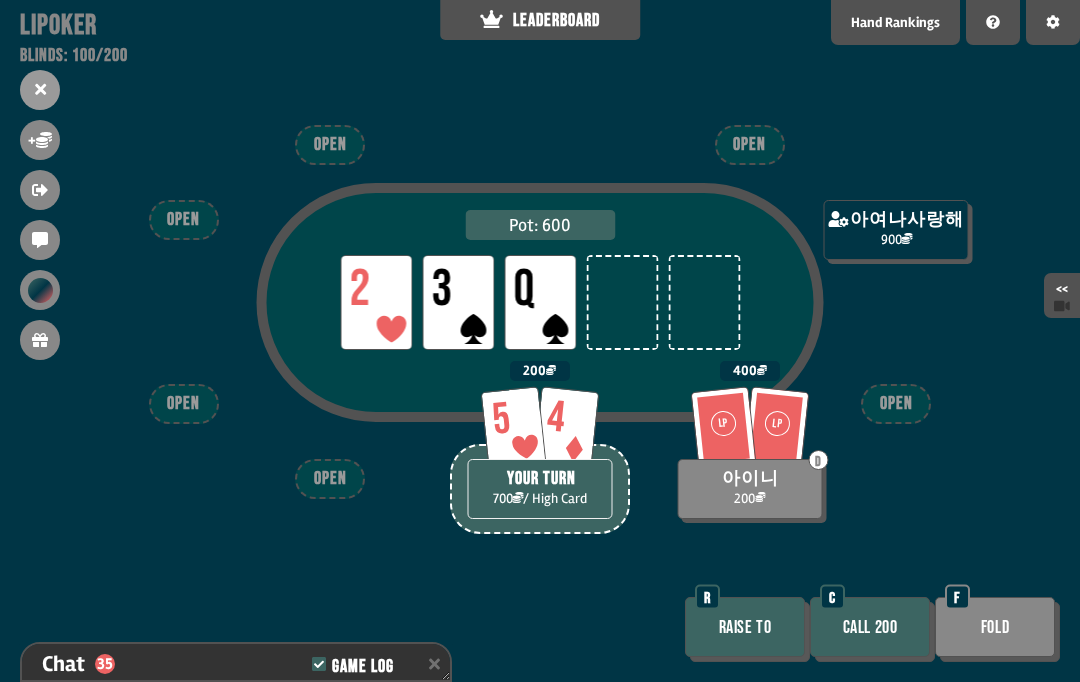 scroll, scrollTop: 1360, scrollLeft: 0, axis: vertical 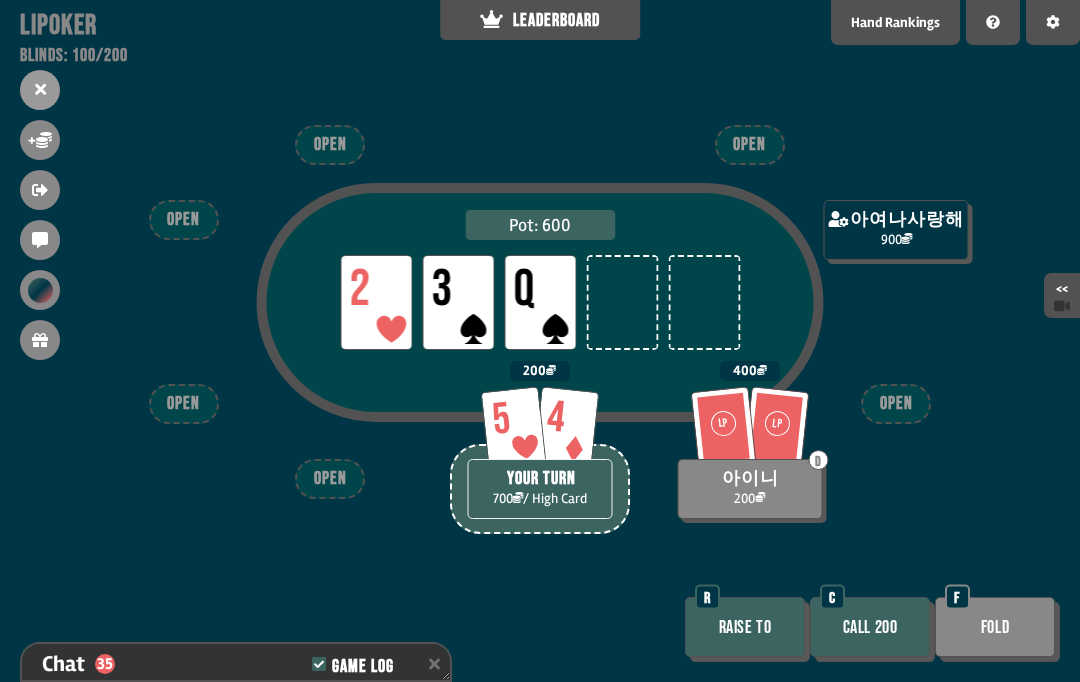 click on "Call 200" at bounding box center (870, 627) 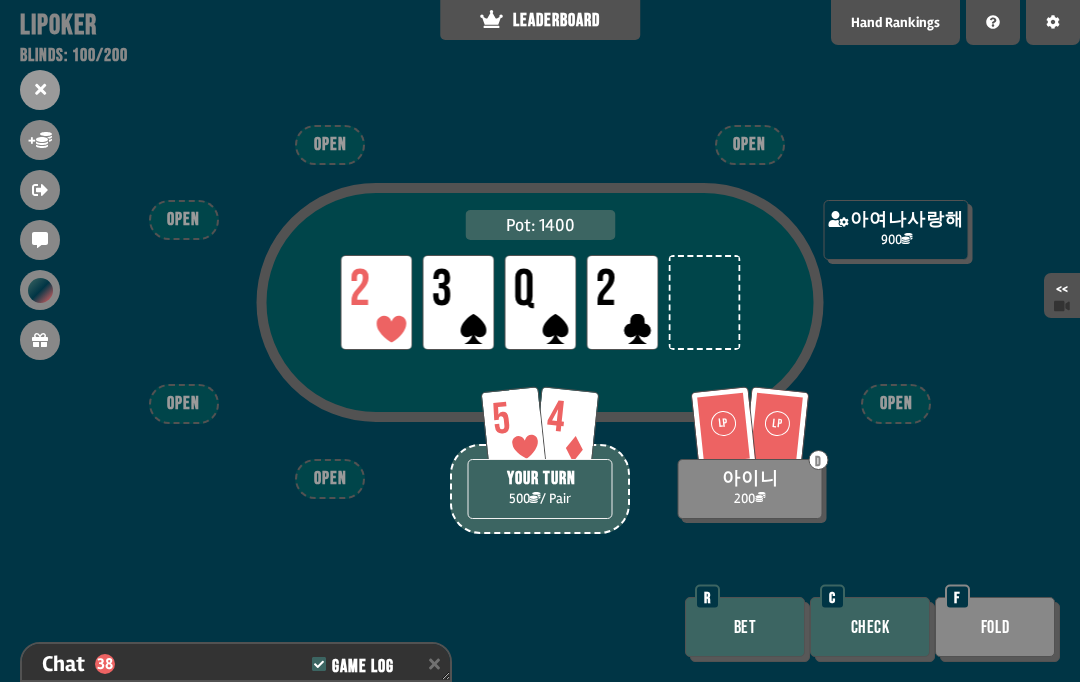 scroll, scrollTop: 1447, scrollLeft: 0, axis: vertical 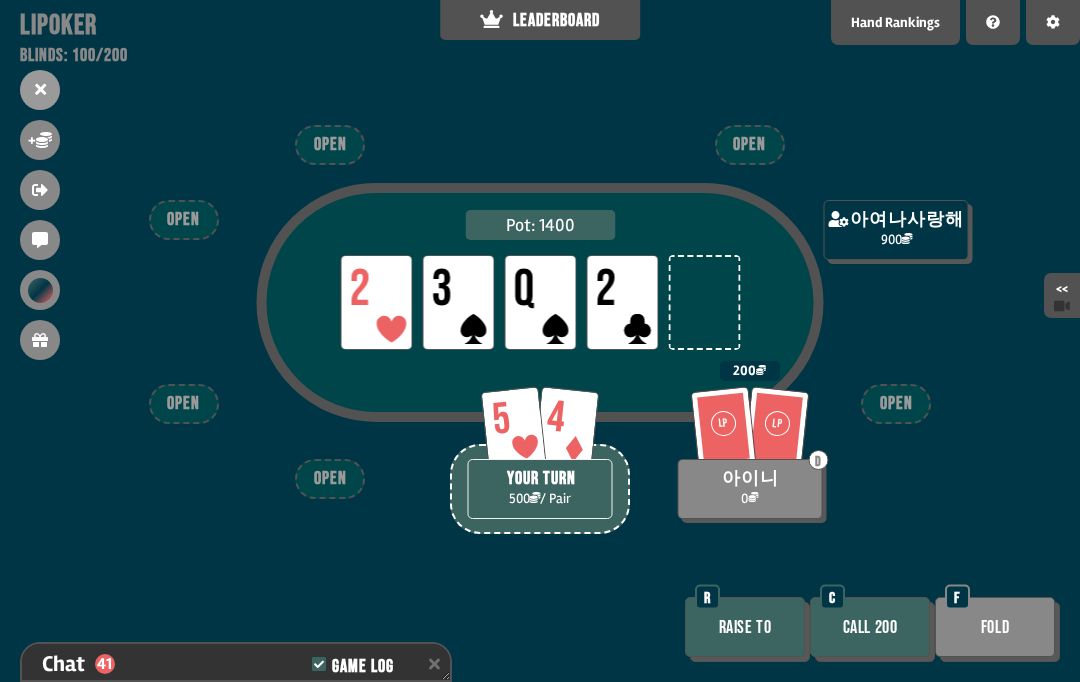 click on "Call 200" at bounding box center (870, 627) 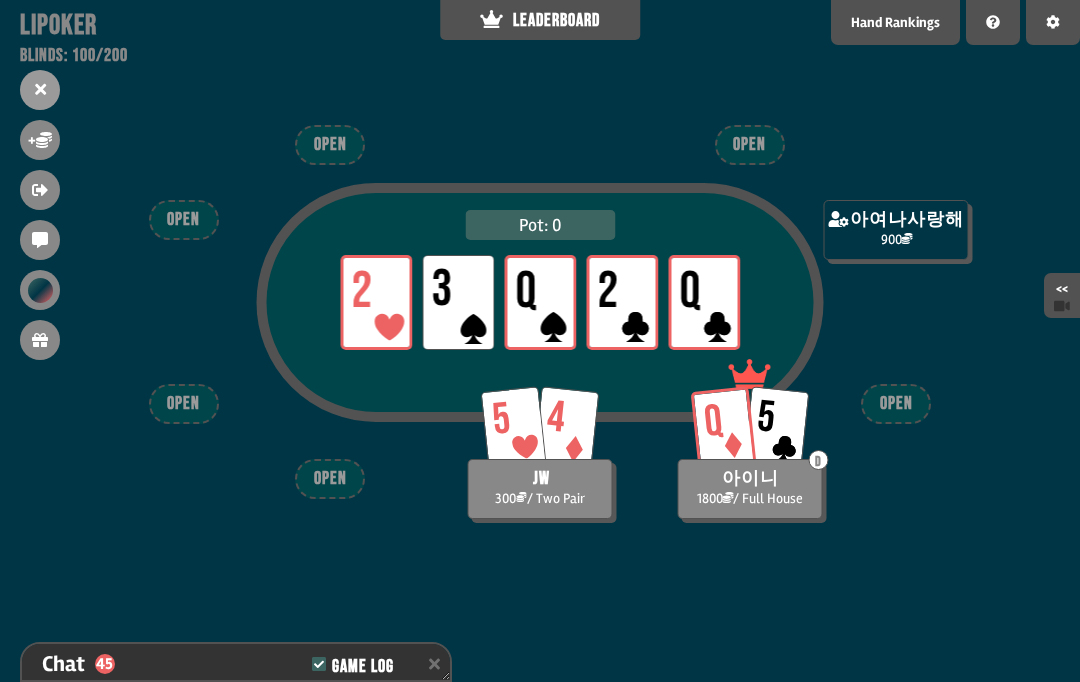 scroll, scrollTop: 1708, scrollLeft: 0, axis: vertical 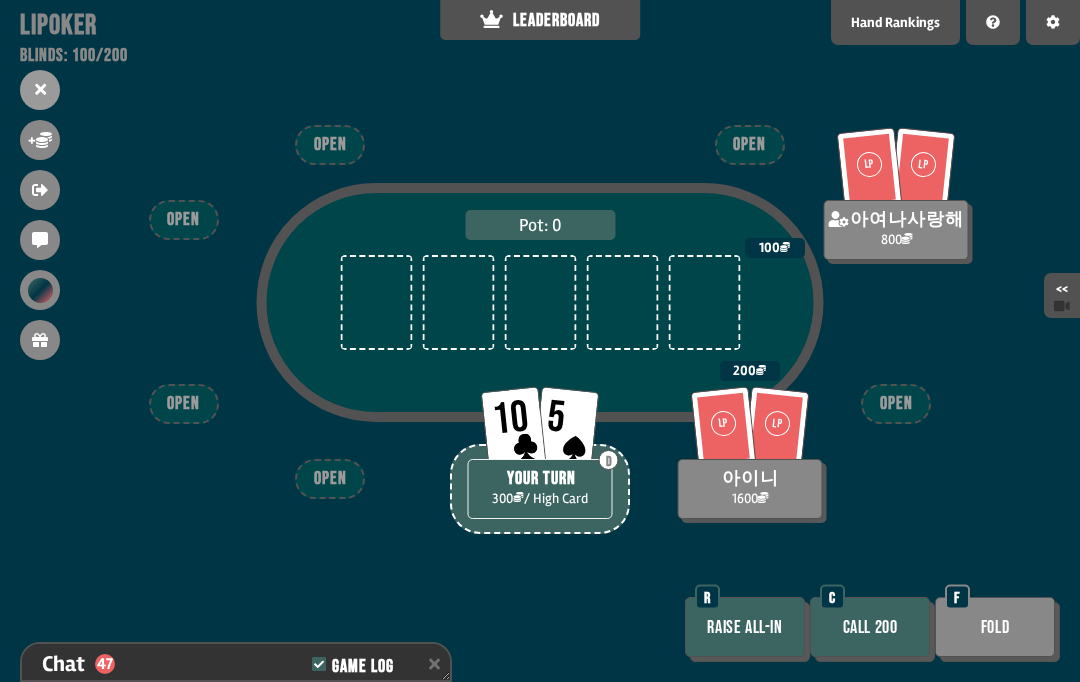 click on "Fold F" at bounding box center [997, 629] 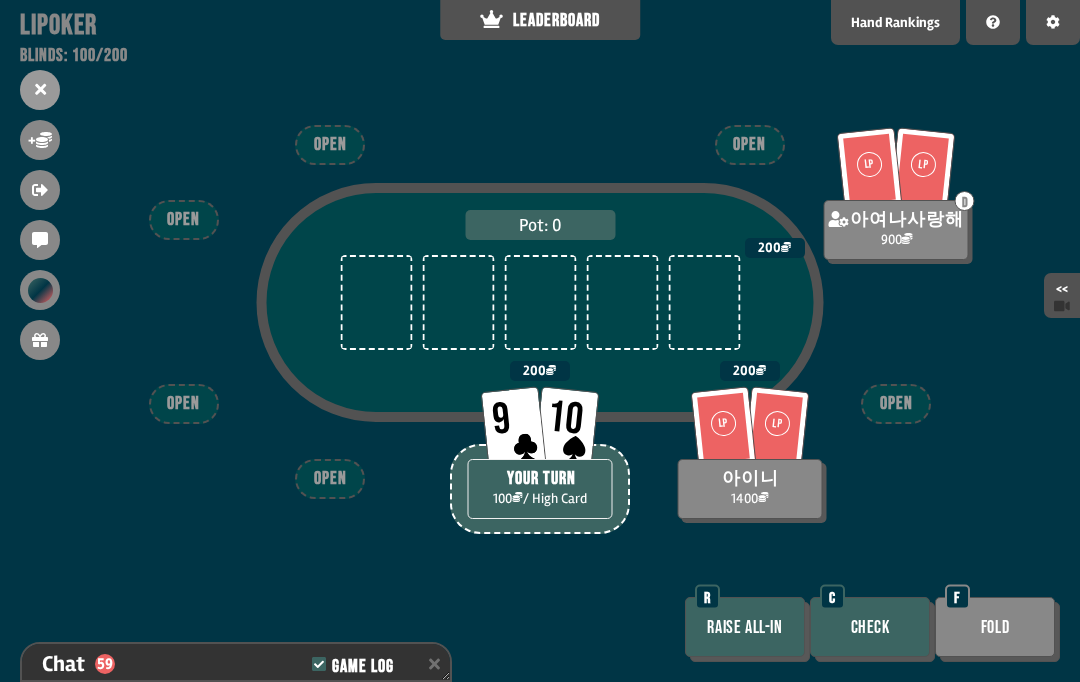 scroll, scrollTop: 2056, scrollLeft: 0, axis: vertical 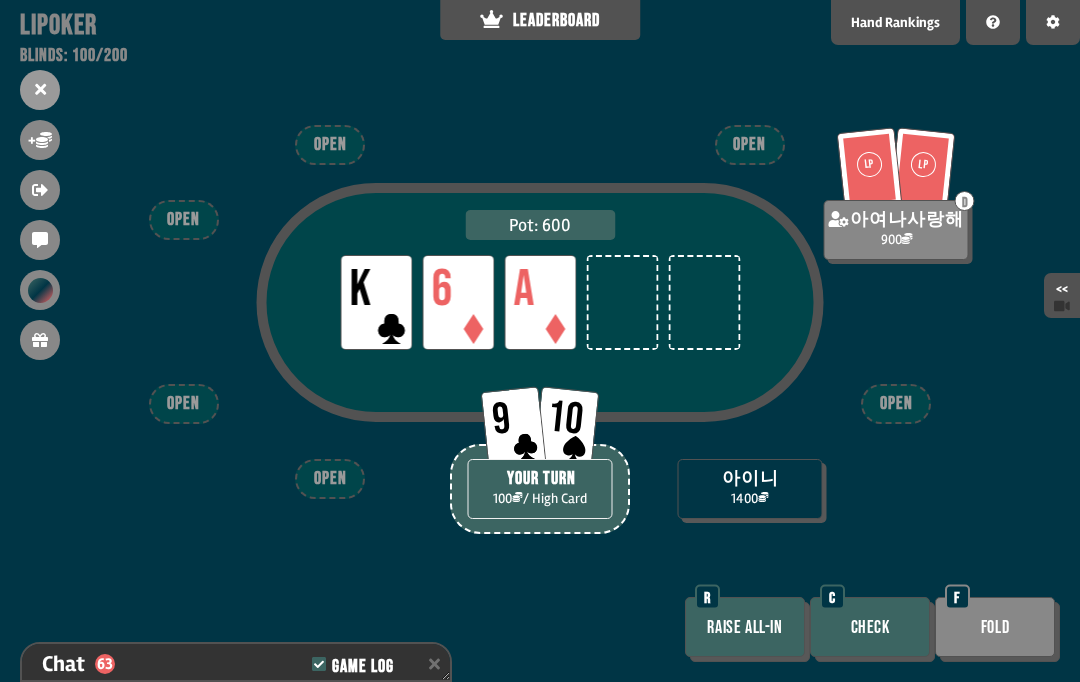 click on "Check" at bounding box center (870, 627) 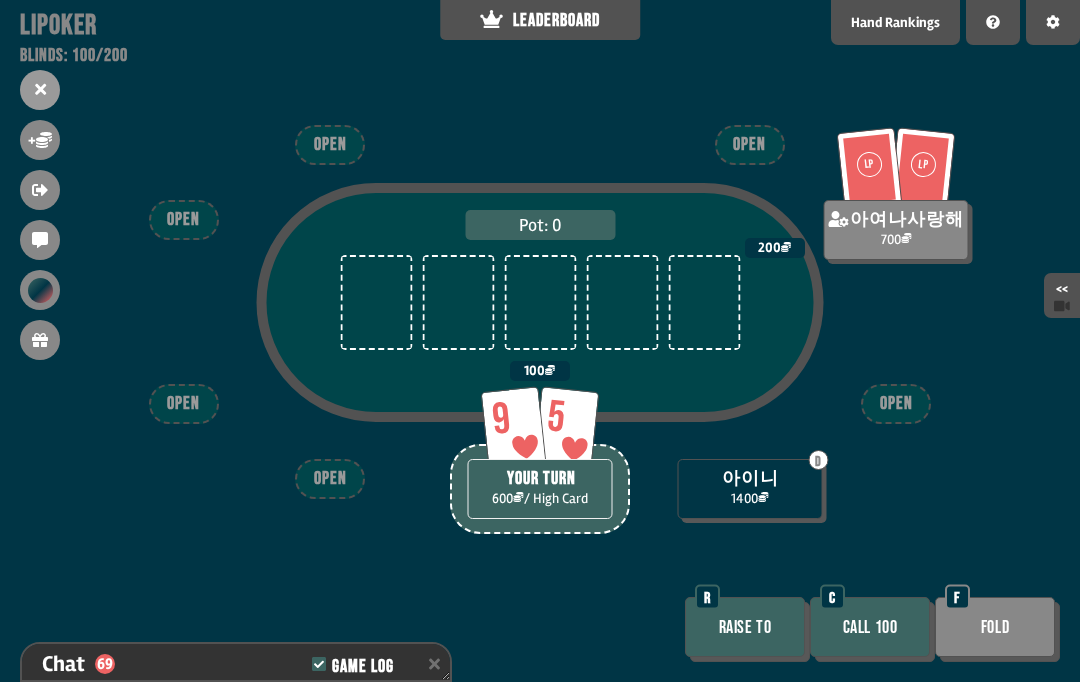 scroll, scrollTop: 2375, scrollLeft: 0, axis: vertical 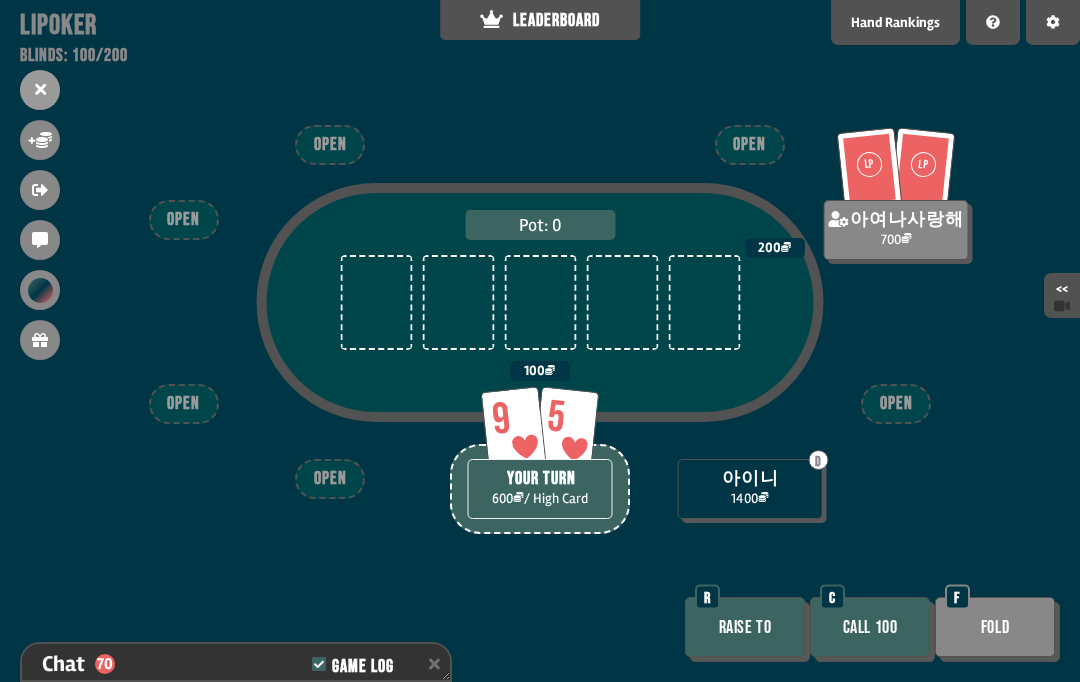 click on "Call 100" at bounding box center [870, 627] 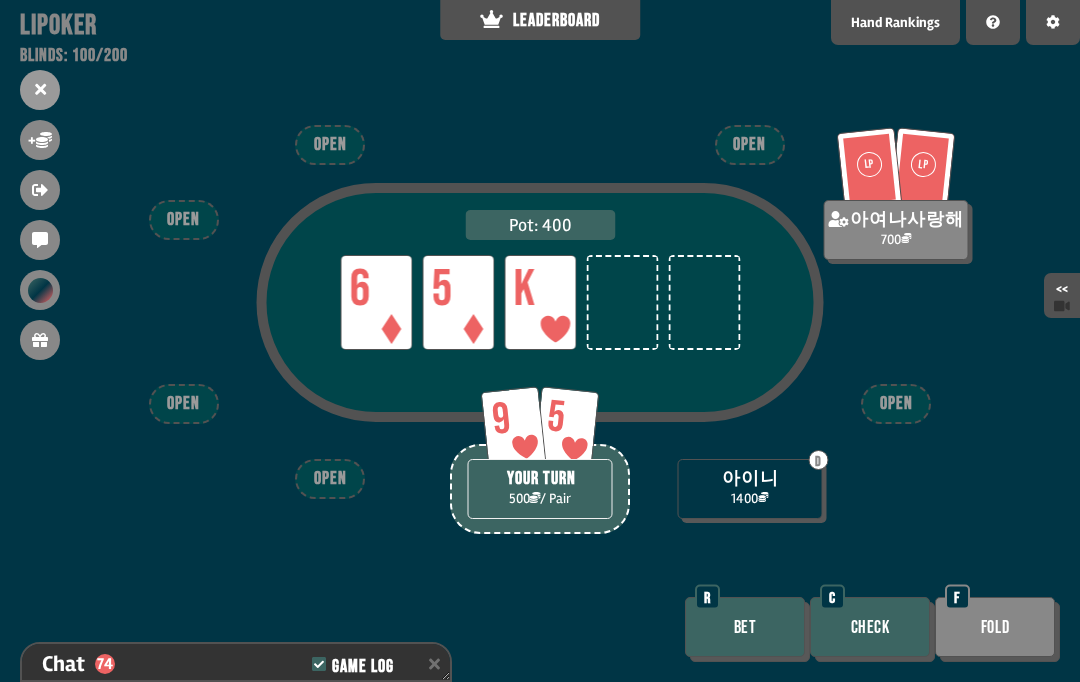 scroll, scrollTop: 2491, scrollLeft: 0, axis: vertical 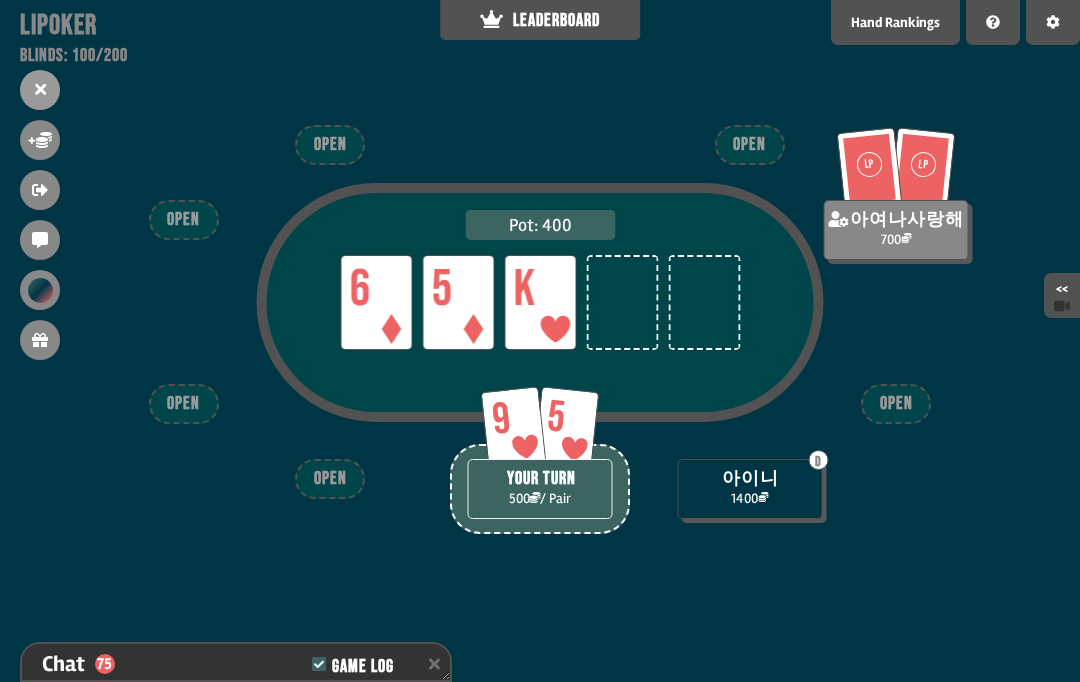 click on "Chat   75 Game Log" at bounding box center (236, 664) 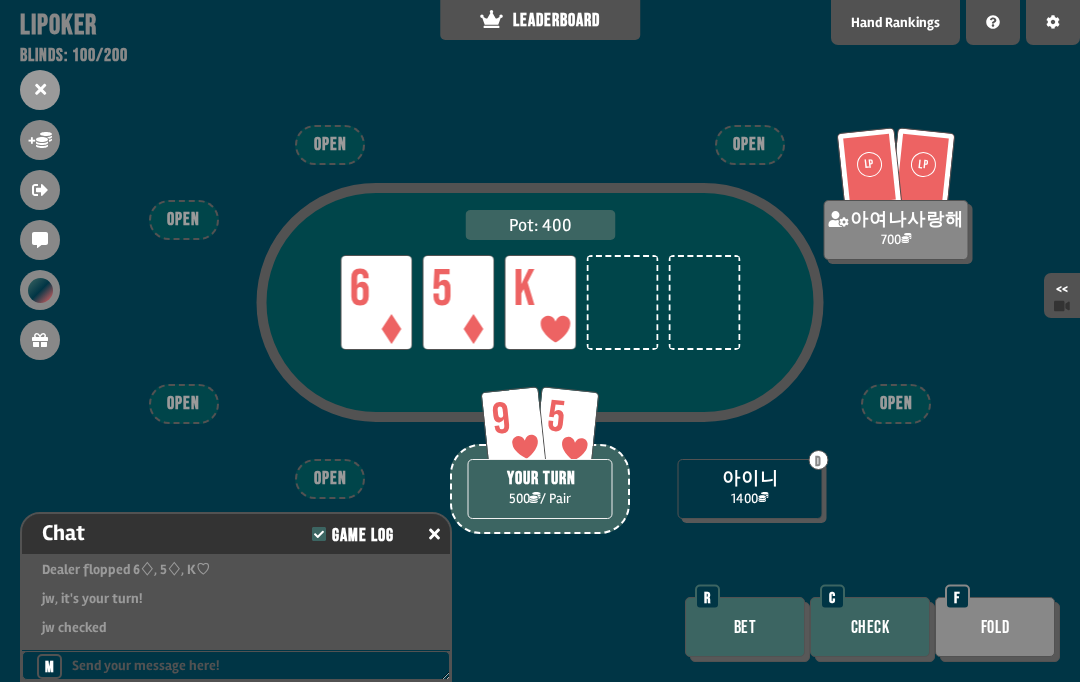 scroll, scrollTop: 2411, scrollLeft: 0, axis: vertical 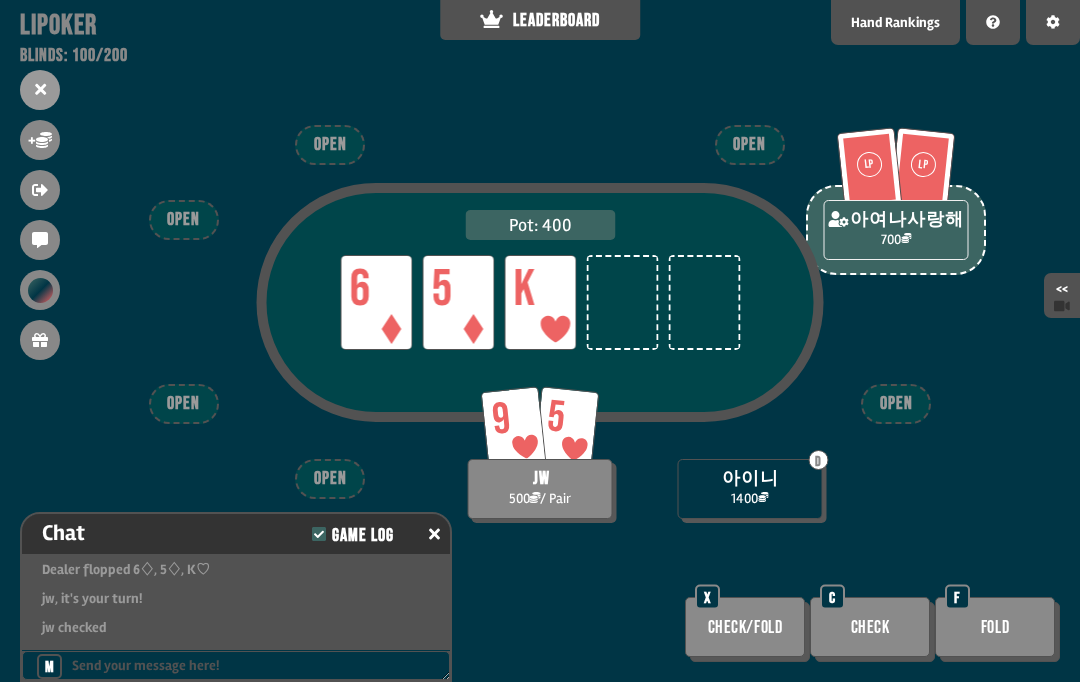 click 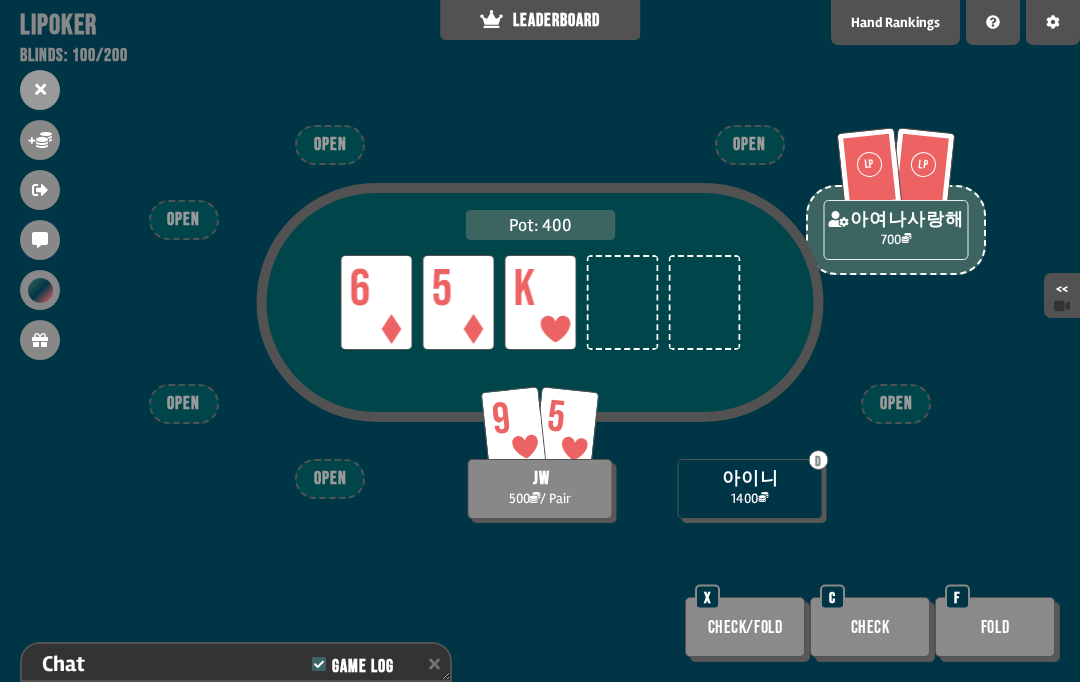 scroll, scrollTop: 2549, scrollLeft: 0, axis: vertical 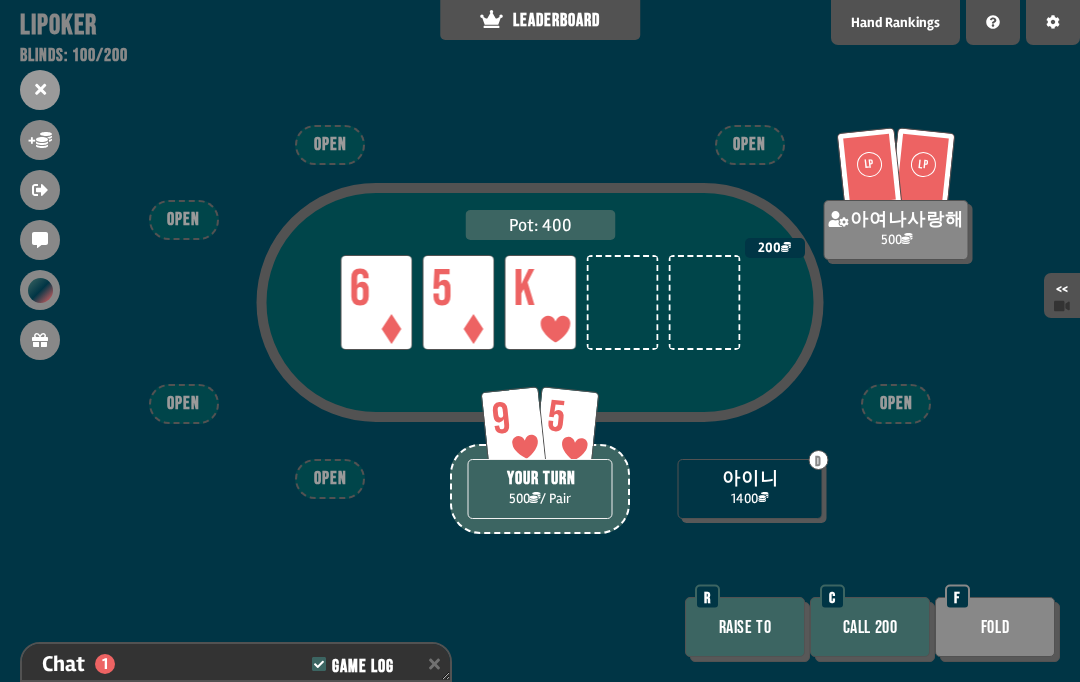 click on "Chat   1 Game Log" at bounding box center (236, 664) 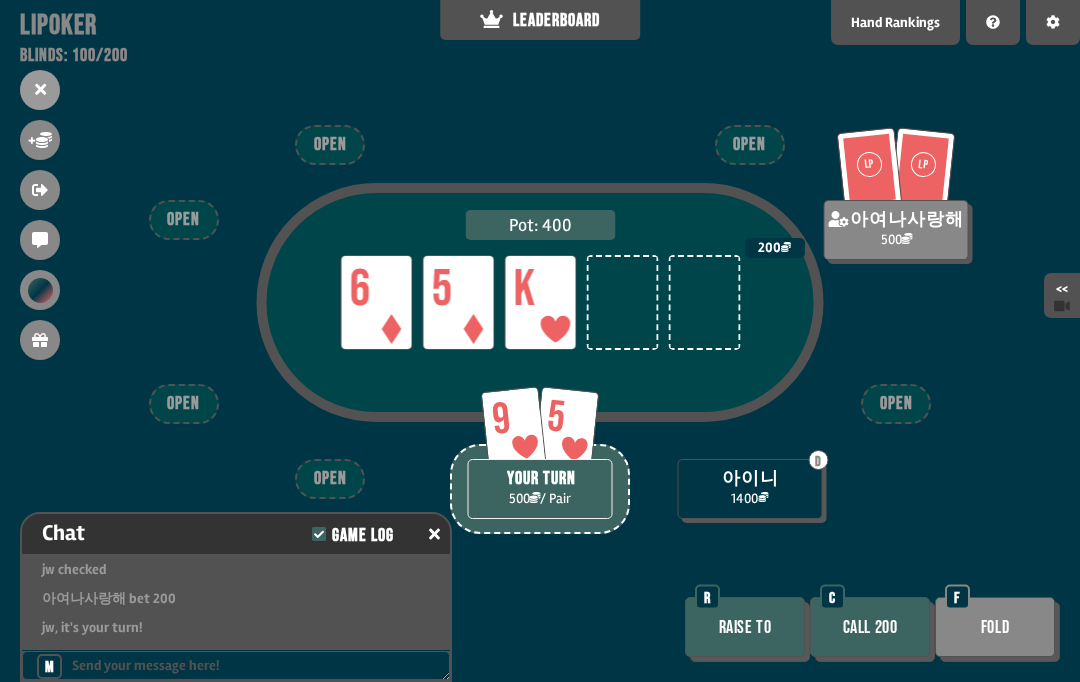 scroll, scrollTop: 2469, scrollLeft: 0, axis: vertical 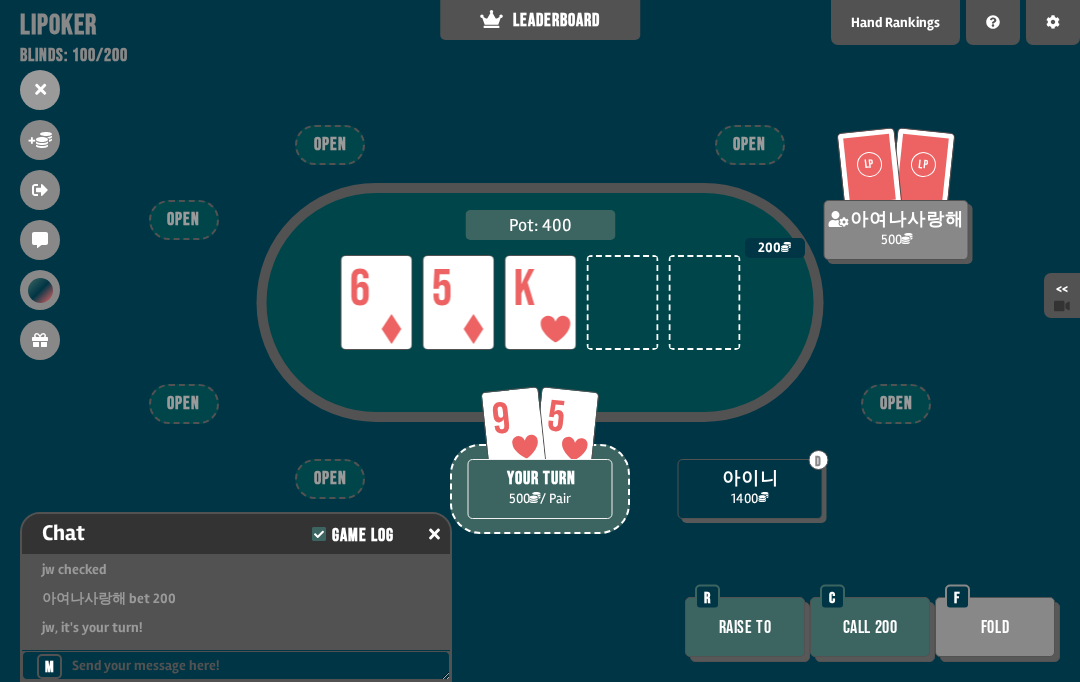 click at bounding box center [434, 534] 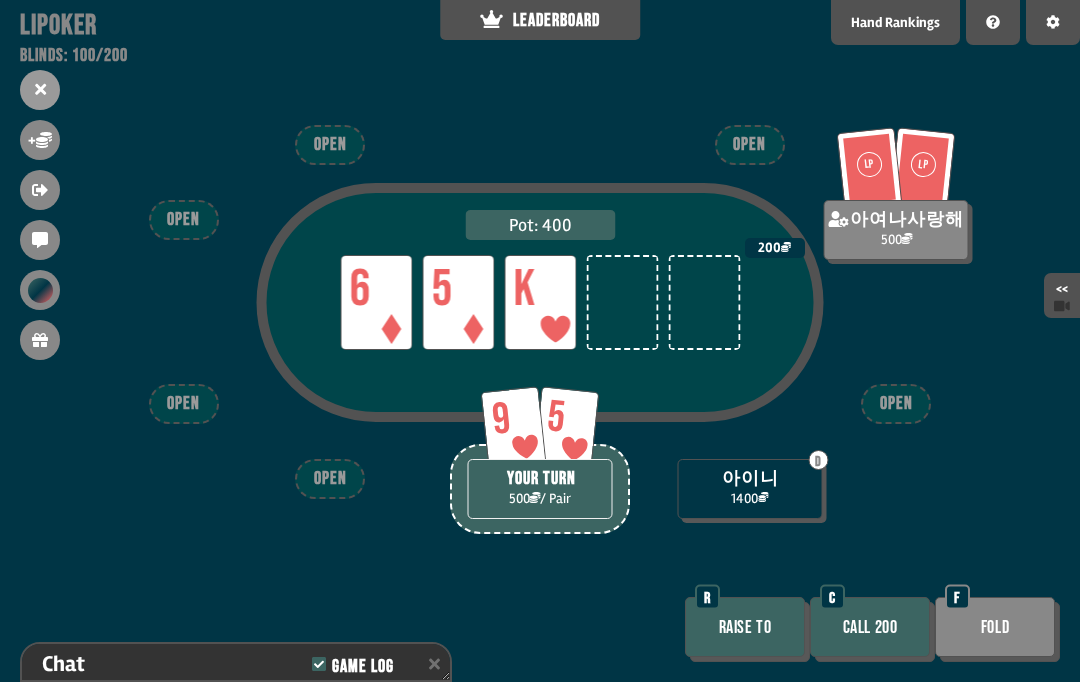scroll, scrollTop: 2578, scrollLeft: 0, axis: vertical 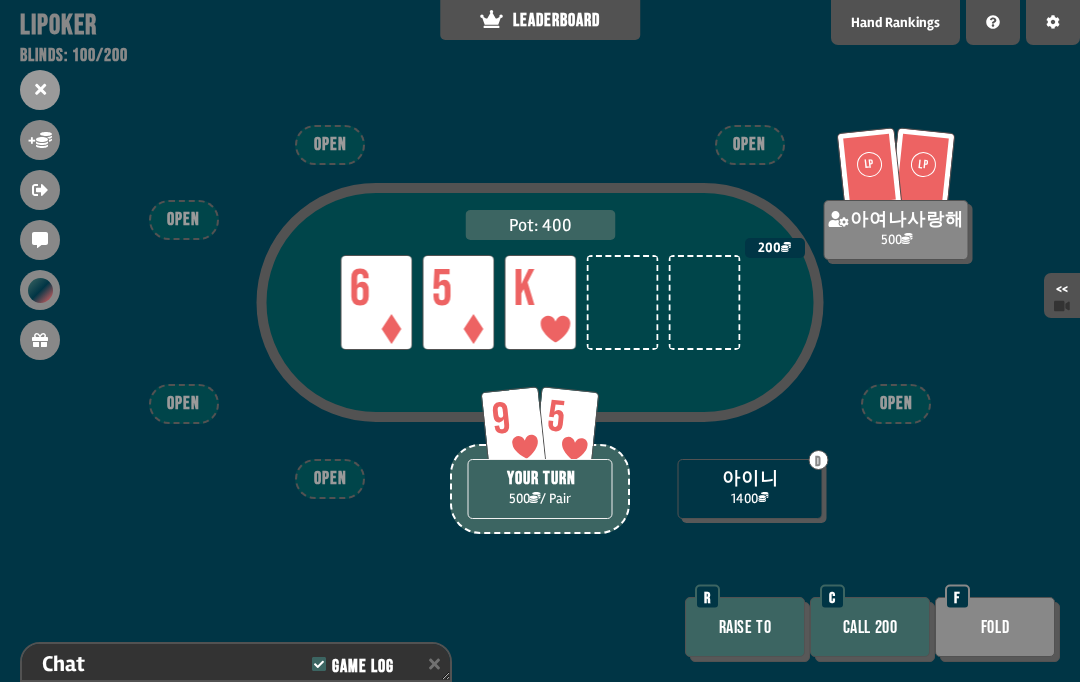 click on "Call 200" at bounding box center [870, 627] 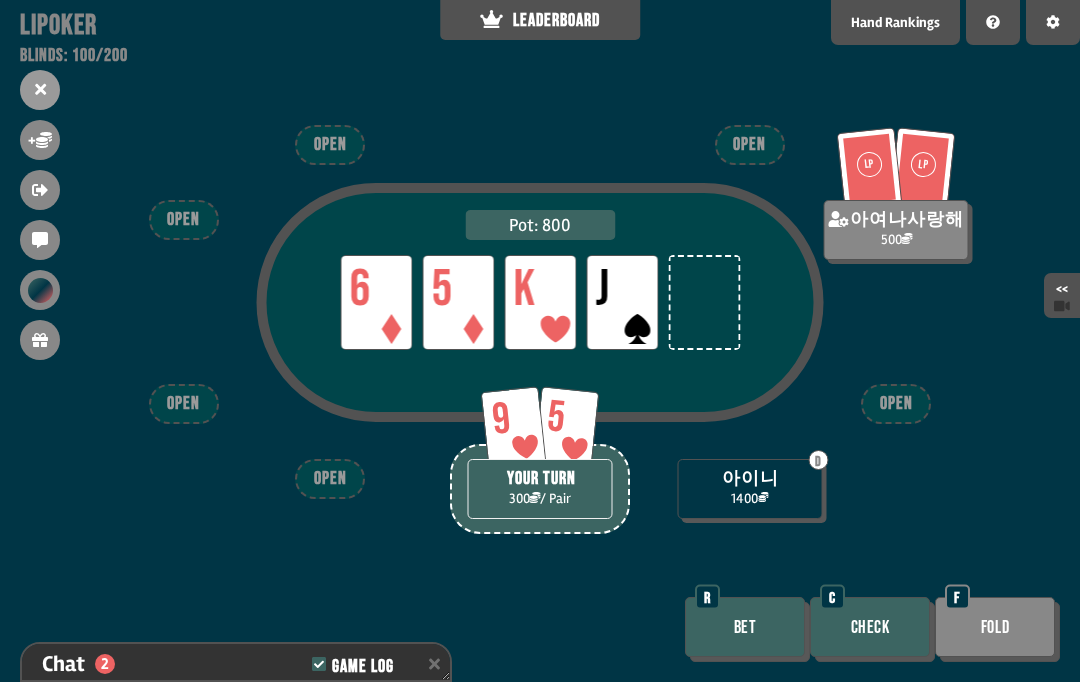 scroll, scrollTop: 2665, scrollLeft: 0, axis: vertical 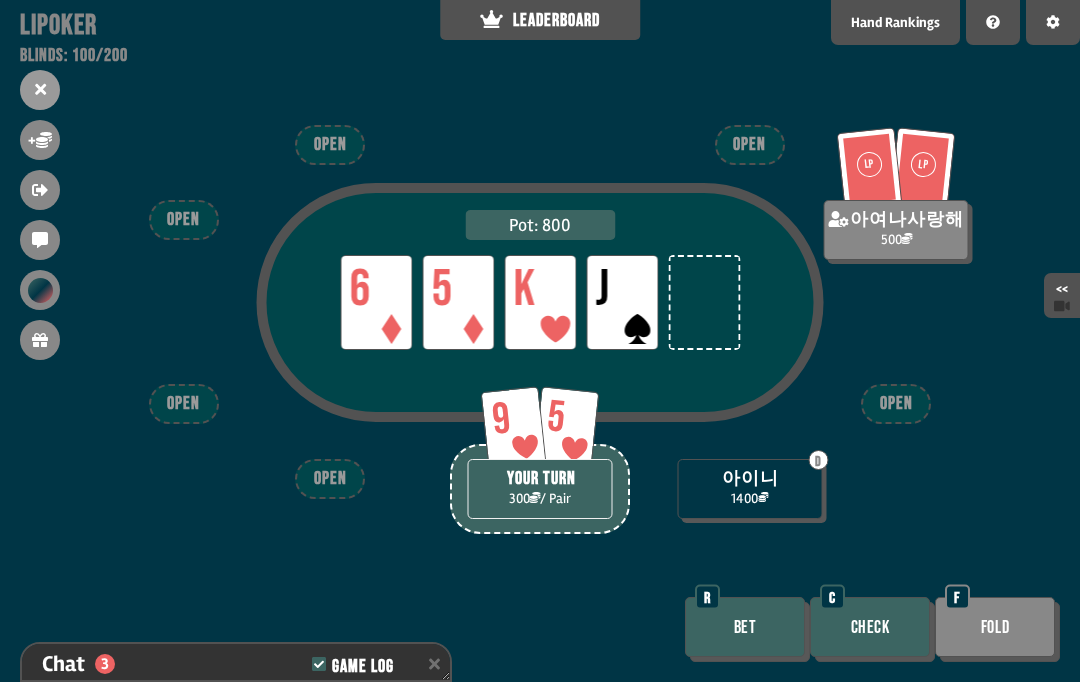 click on "Fold" at bounding box center [995, 627] 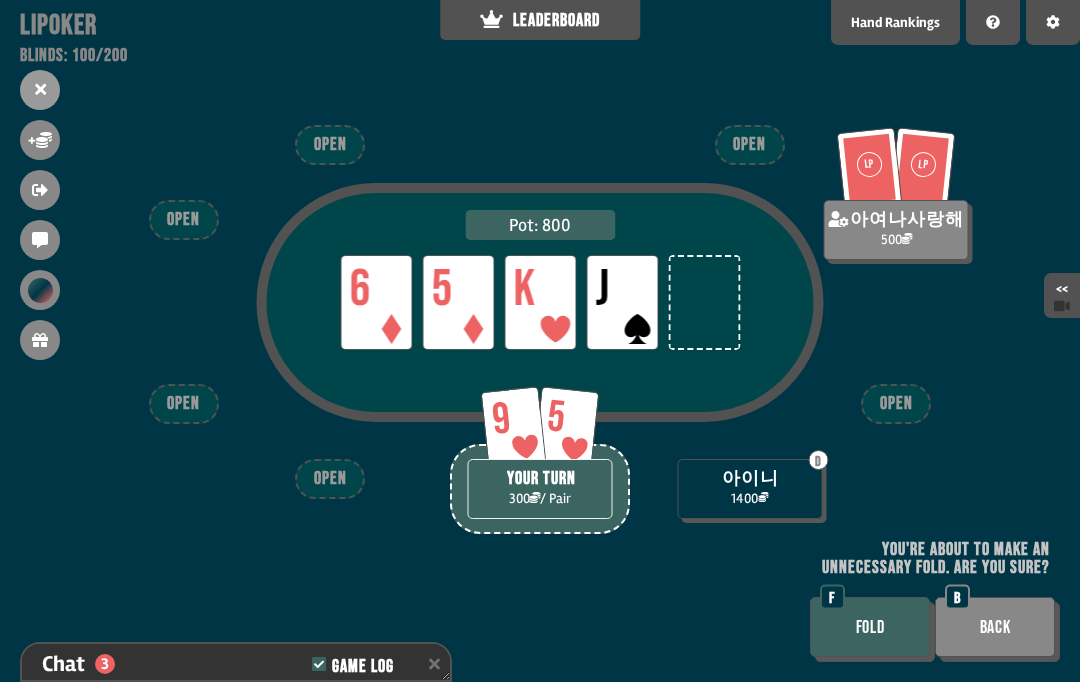 click on "FOLD" at bounding box center (870, 627) 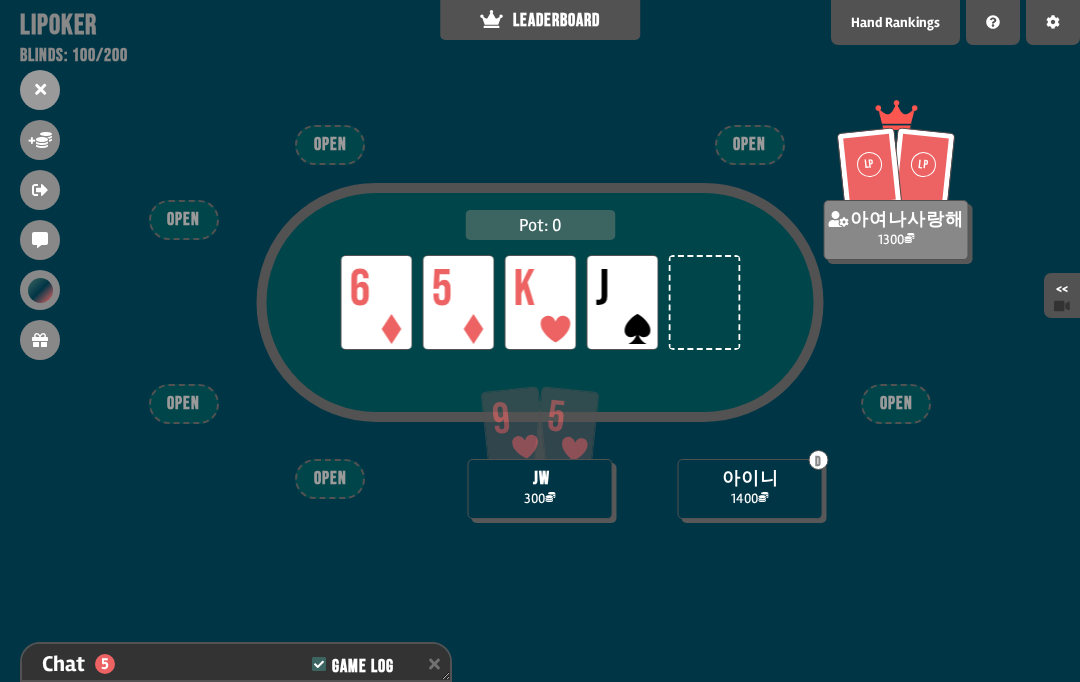 scroll, scrollTop: 2810, scrollLeft: 0, axis: vertical 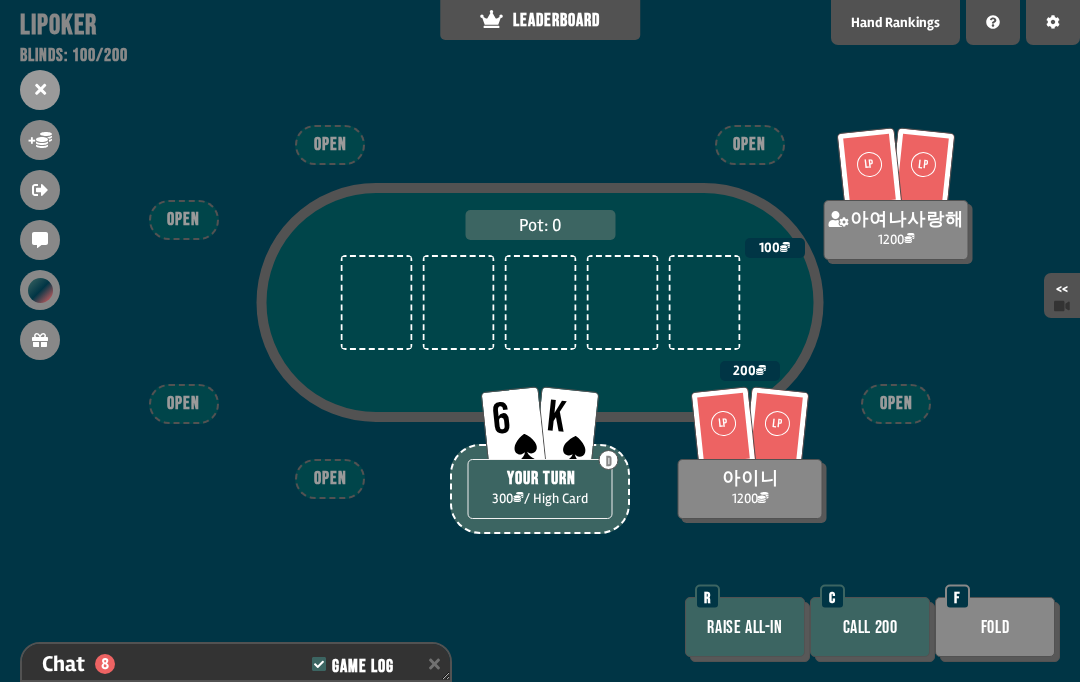 click on "Call 200" at bounding box center (870, 627) 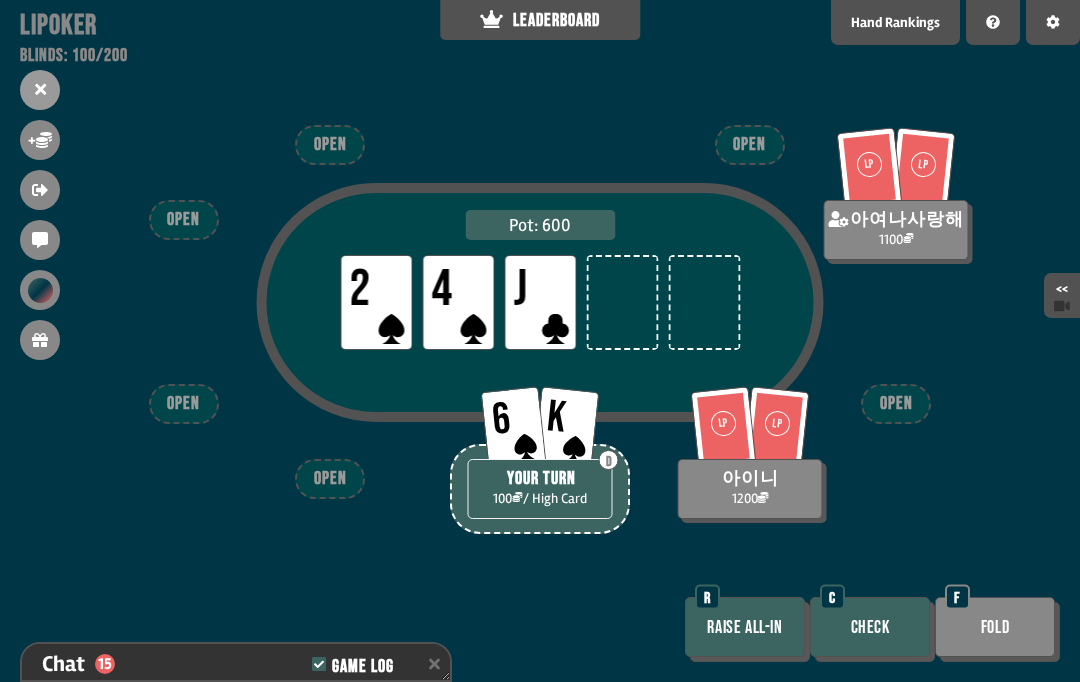scroll, scrollTop: 3013, scrollLeft: 0, axis: vertical 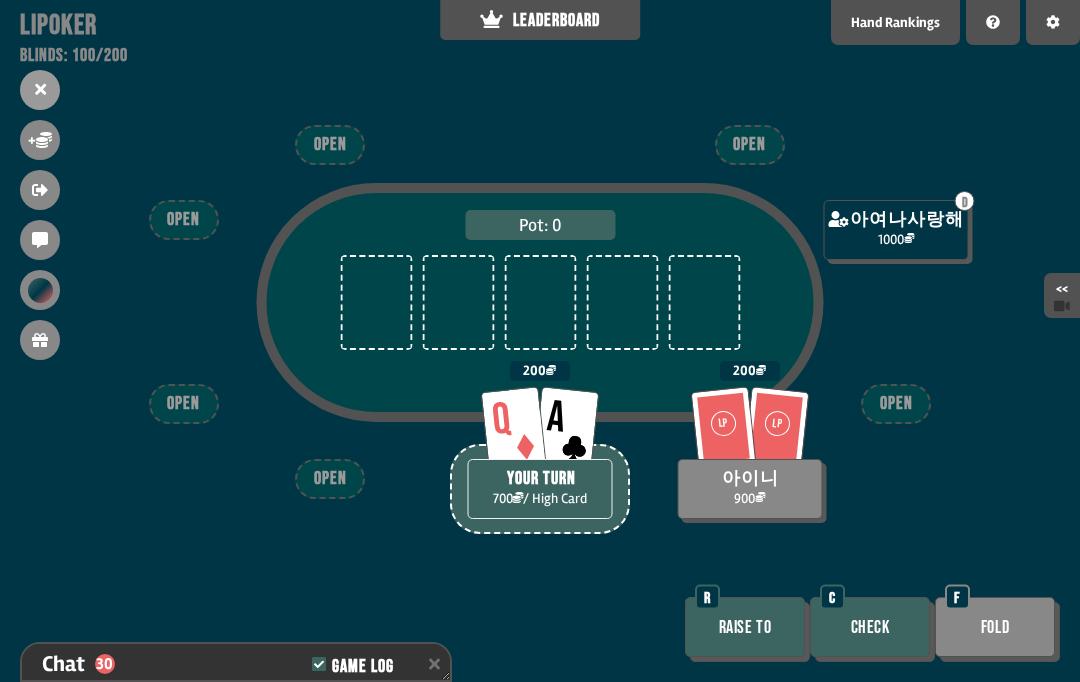 click on "Check" at bounding box center [870, 627] 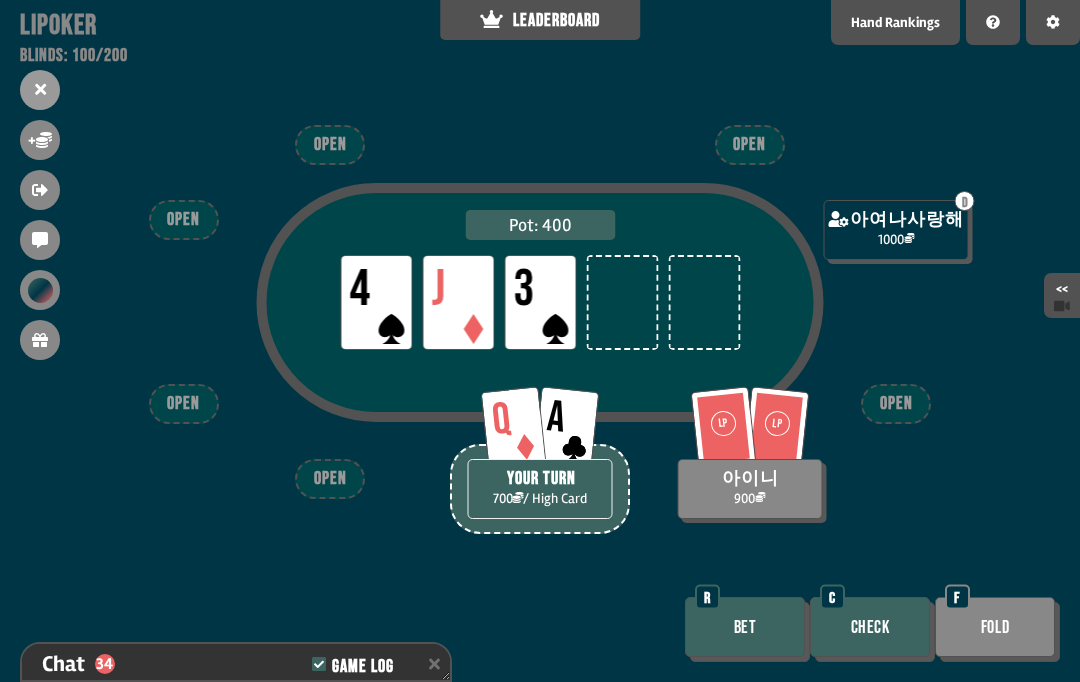 scroll, scrollTop: 3564, scrollLeft: 0, axis: vertical 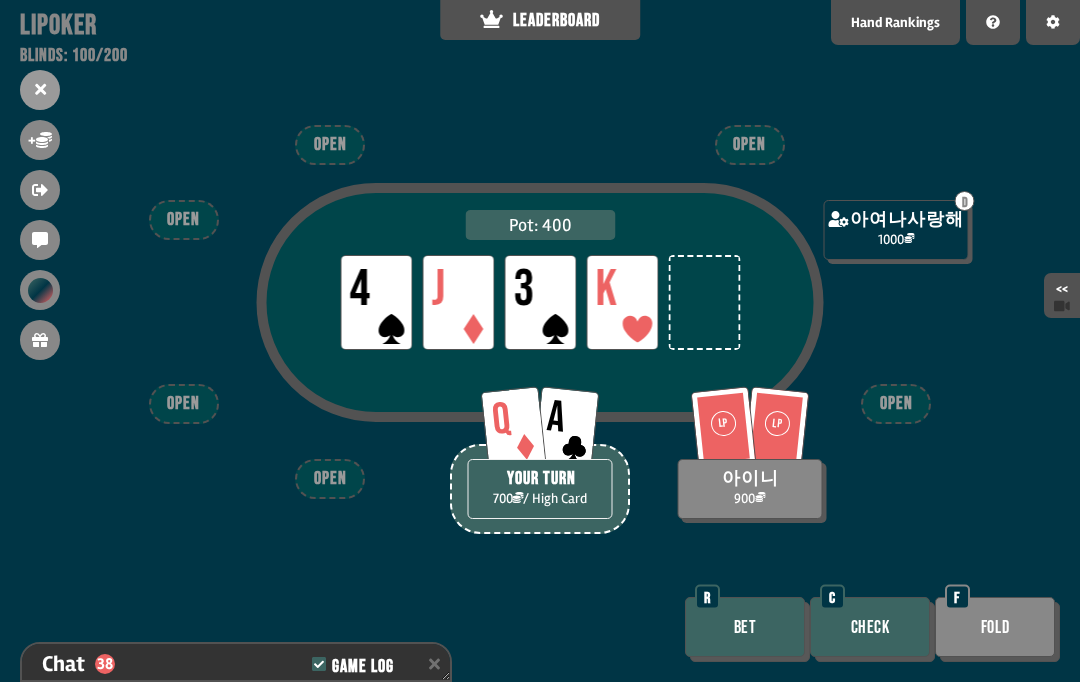 click on "Check" at bounding box center (870, 627) 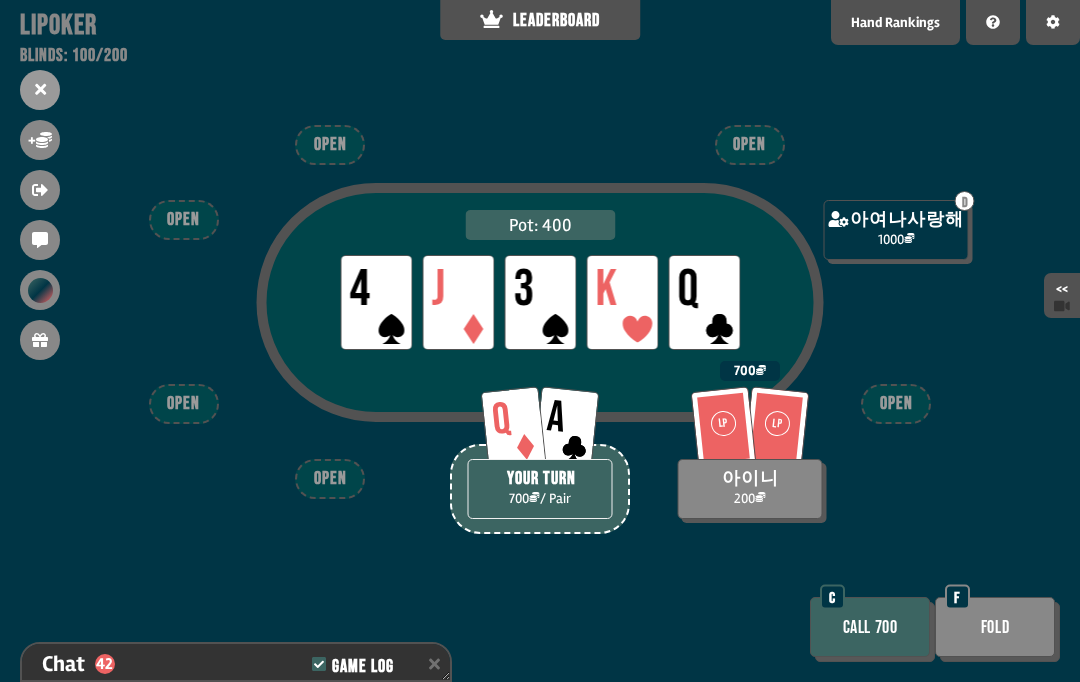 scroll, scrollTop: 3796, scrollLeft: 0, axis: vertical 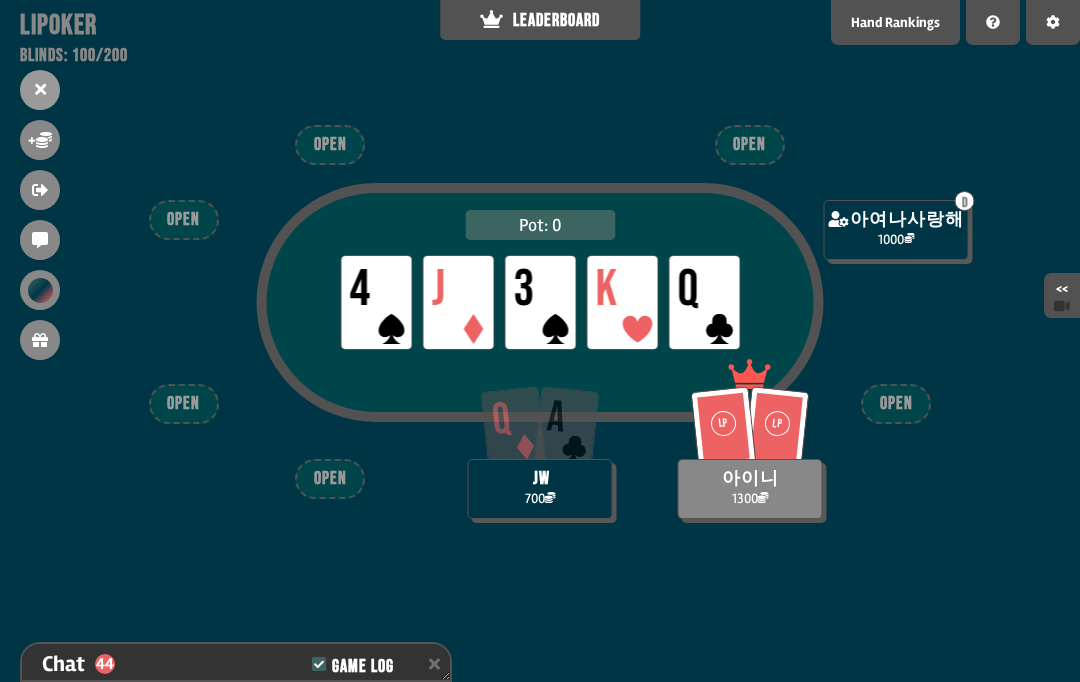 click on "LP" at bounding box center [776, 422] 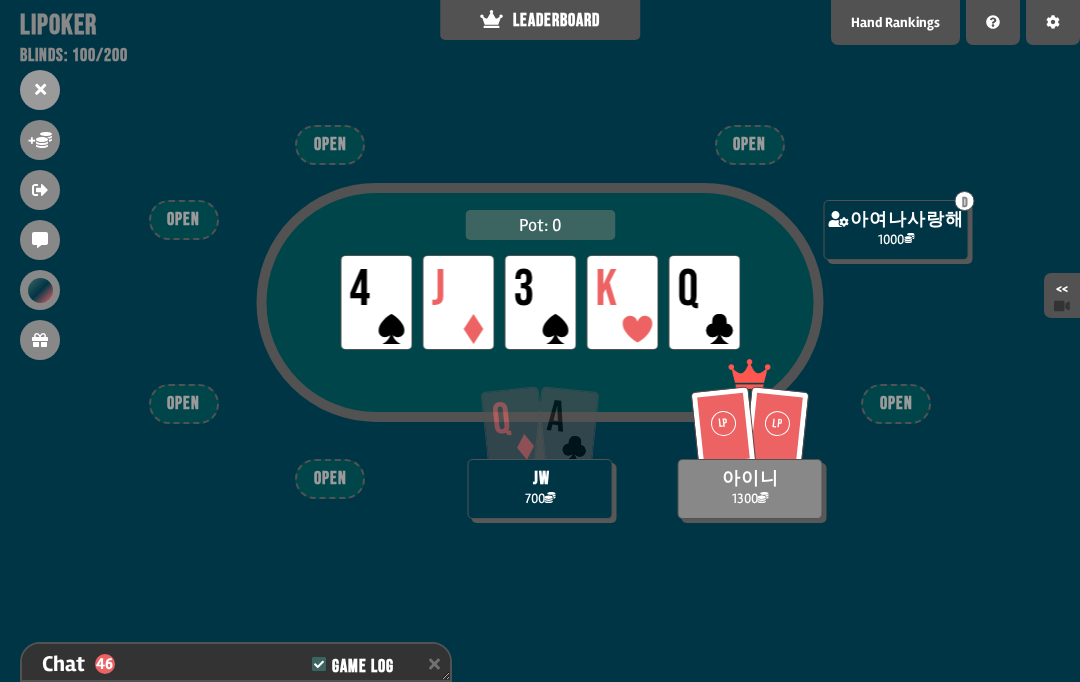 scroll, scrollTop: 3912, scrollLeft: 0, axis: vertical 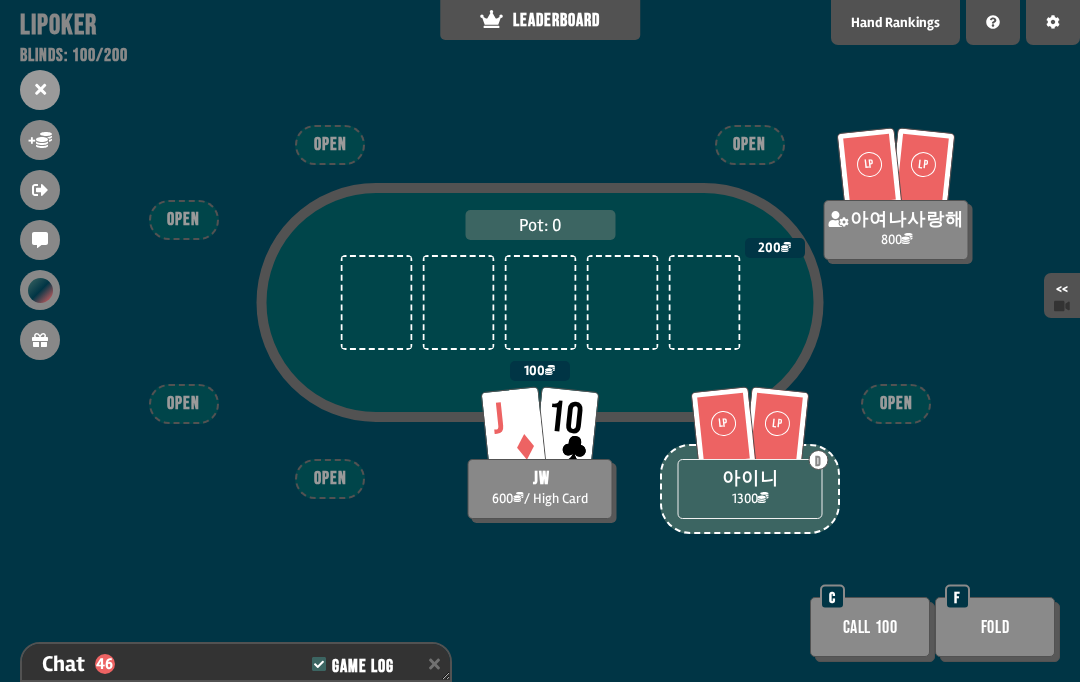 click on "Call 100" at bounding box center (870, 627) 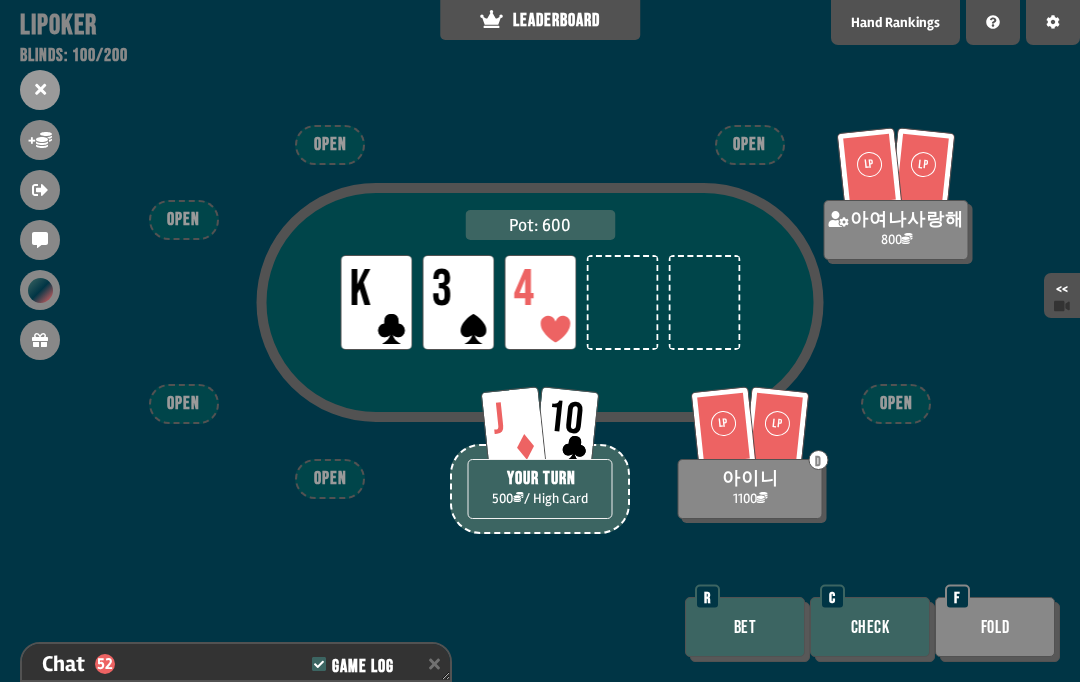 scroll, scrollTop: 4086, scrollLeft: 0, axis: vertical 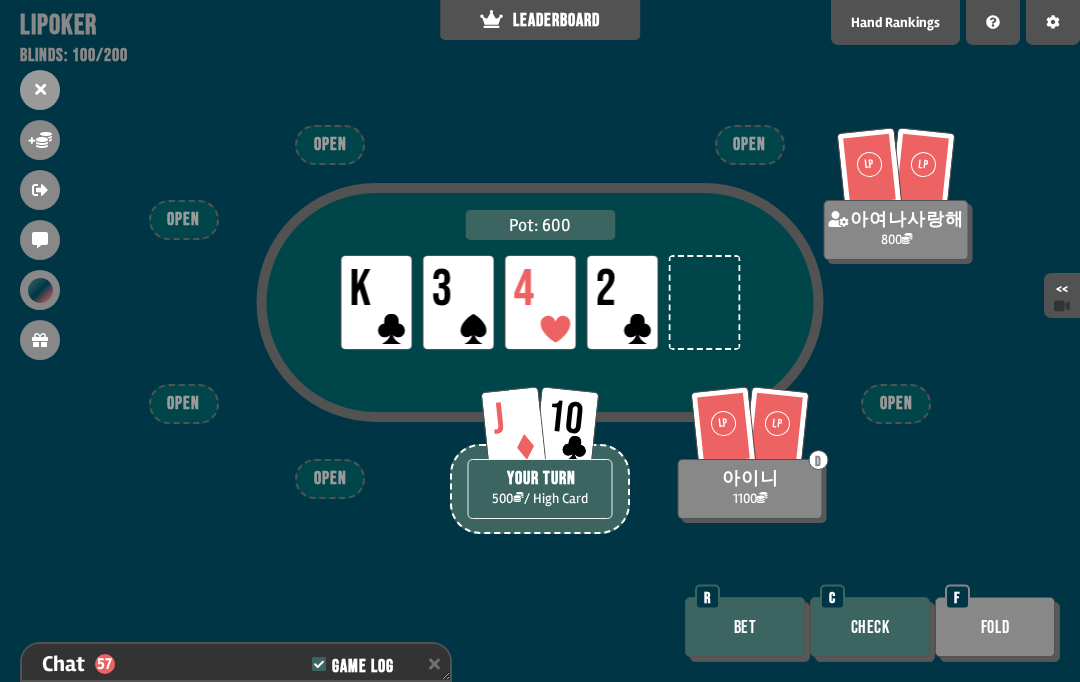click on "Check" at bounding box center (870, 627) 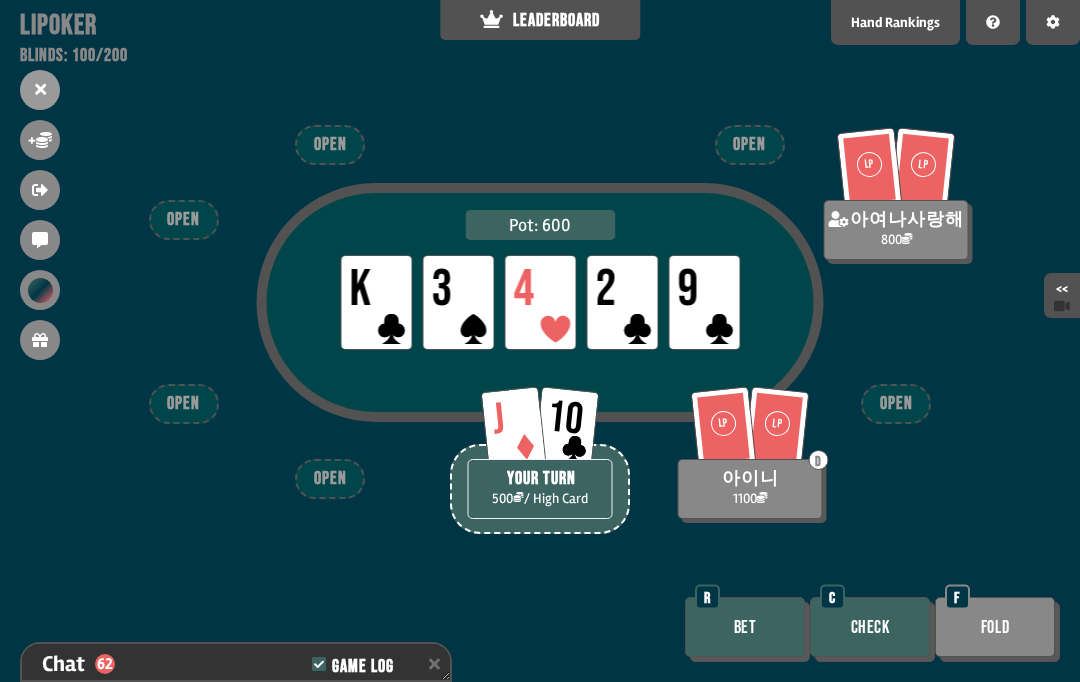 scroll, scrollTop: 4376, scrollLeft: 0, axis: vertical 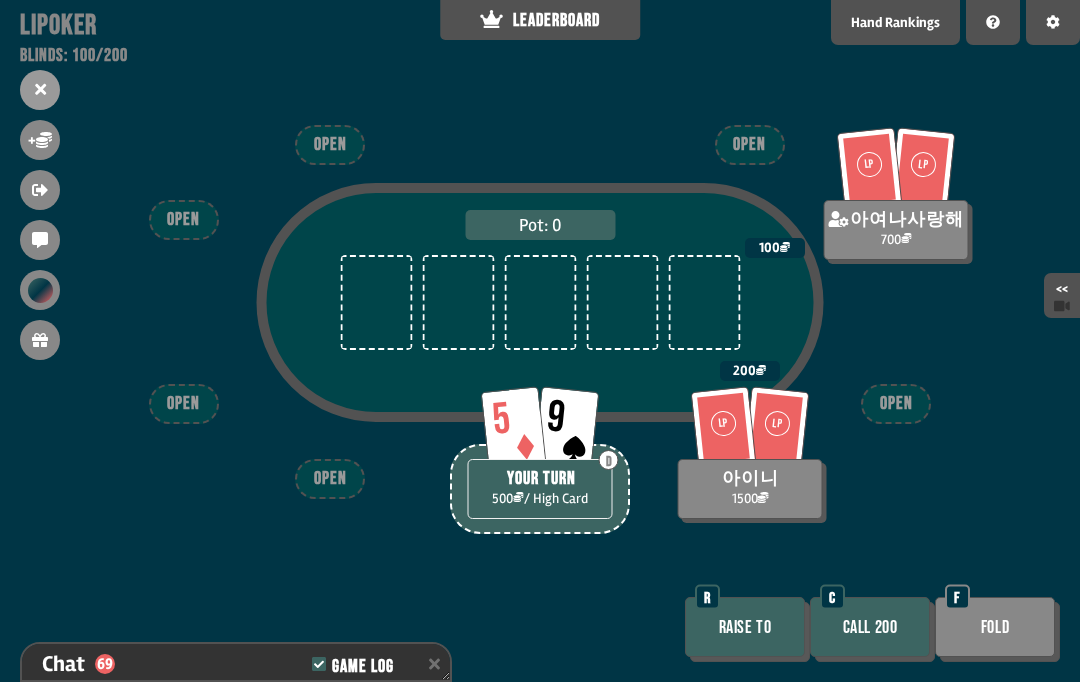 click on "Call 200" at bounding box center (870, 627) 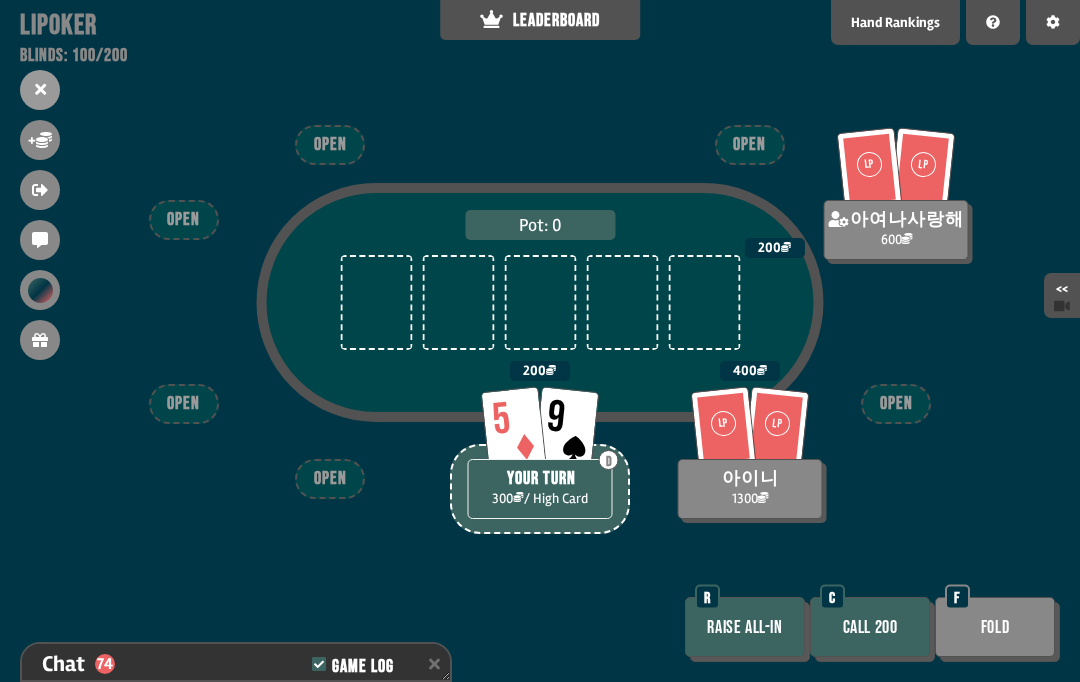 scroll, scrollTop: 4724, scrollLeft: 0, axis: vertical 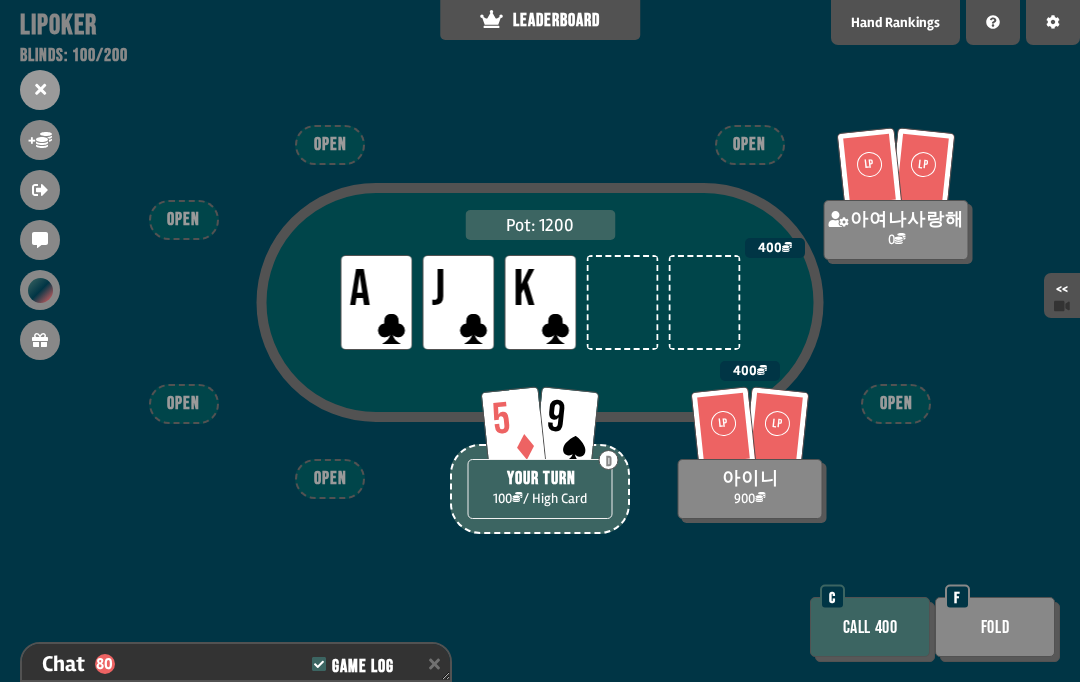 click on "Call 400" at bounding box center [870, 627] 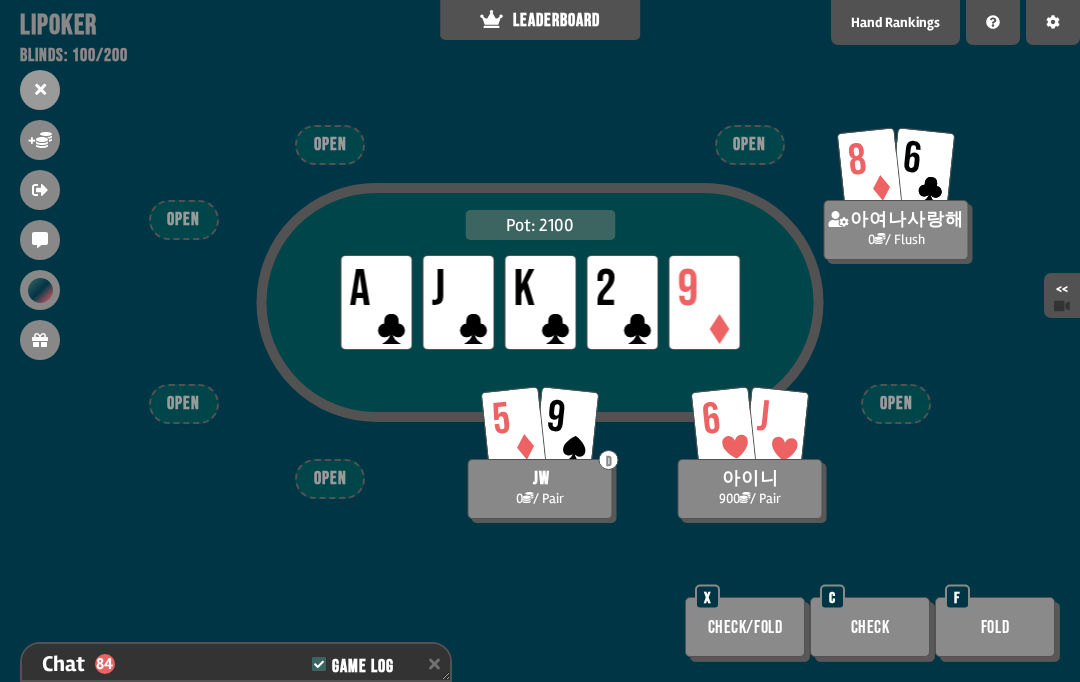 scroll, scrollTop: 5014, scrollLeft: 0, axis: vertical 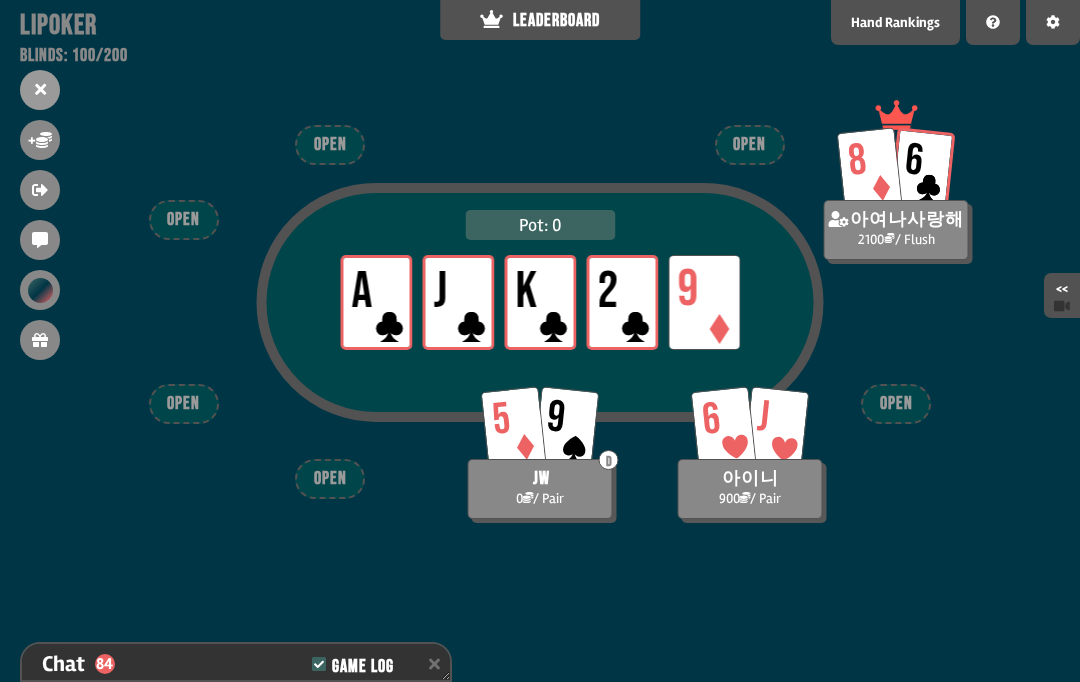 type on "**" 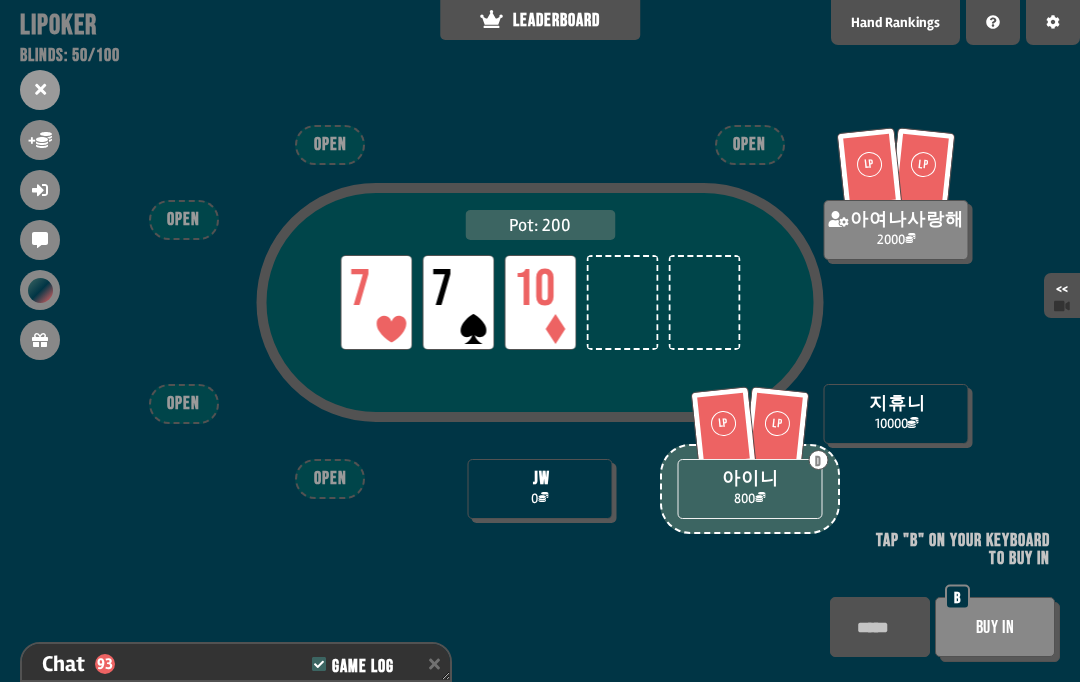 scroll, scrollTop: 5275, scrollLeft: 0, axis: vertical 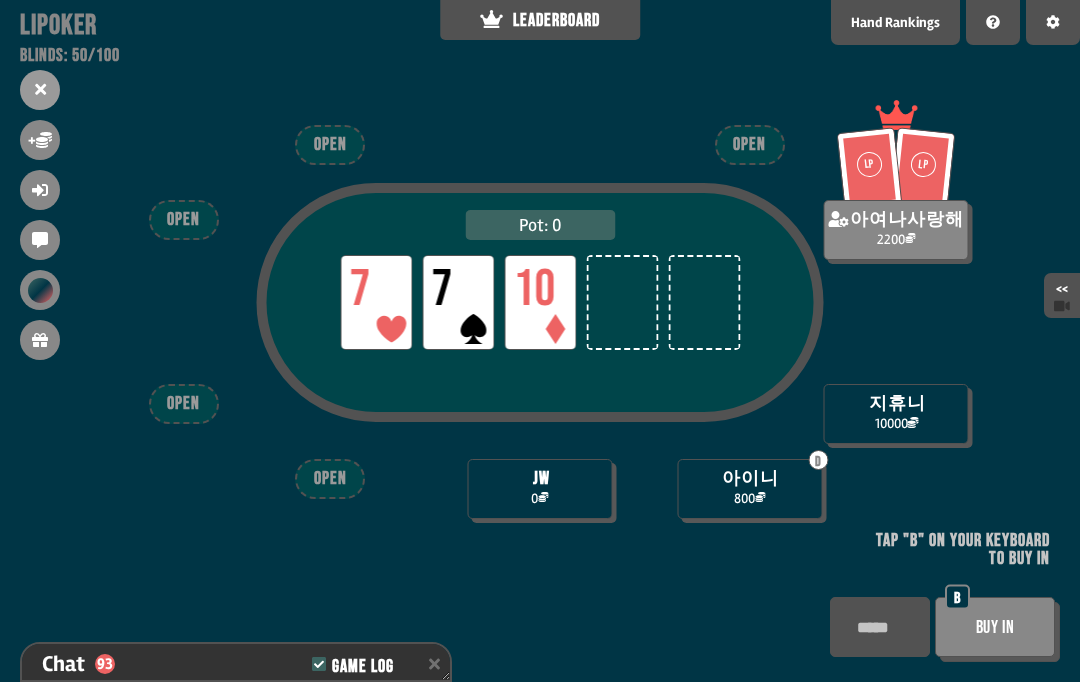 click on "Buy In" at bounding box center [995, 627] 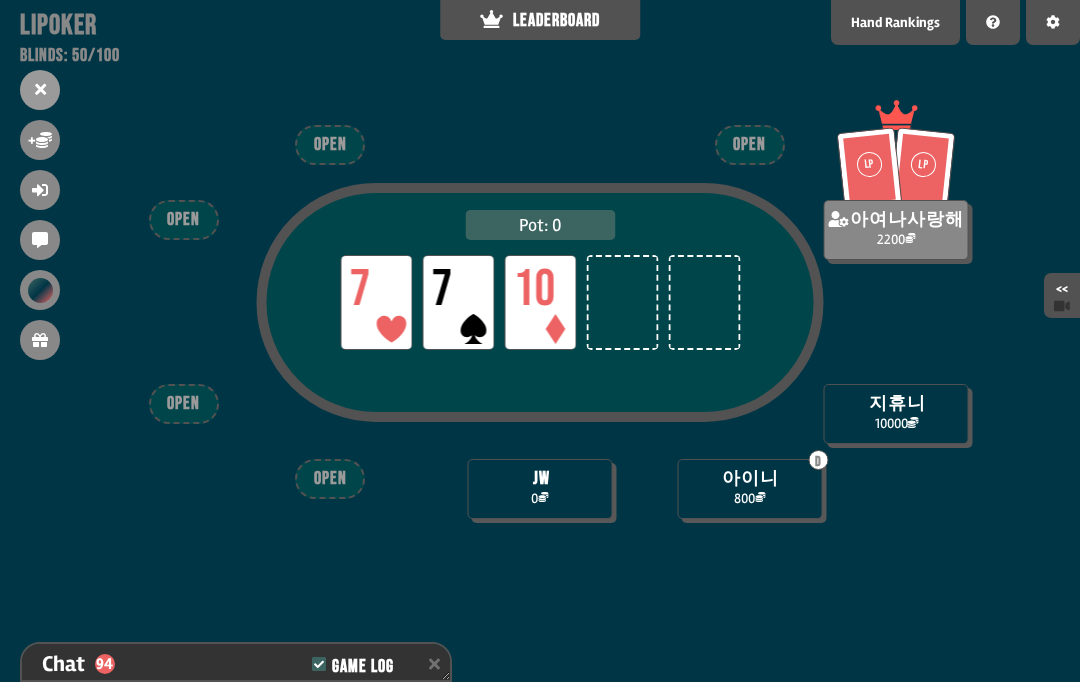 scroll, scrollTop: 5304, scrollLeft: 0, axis: vertical 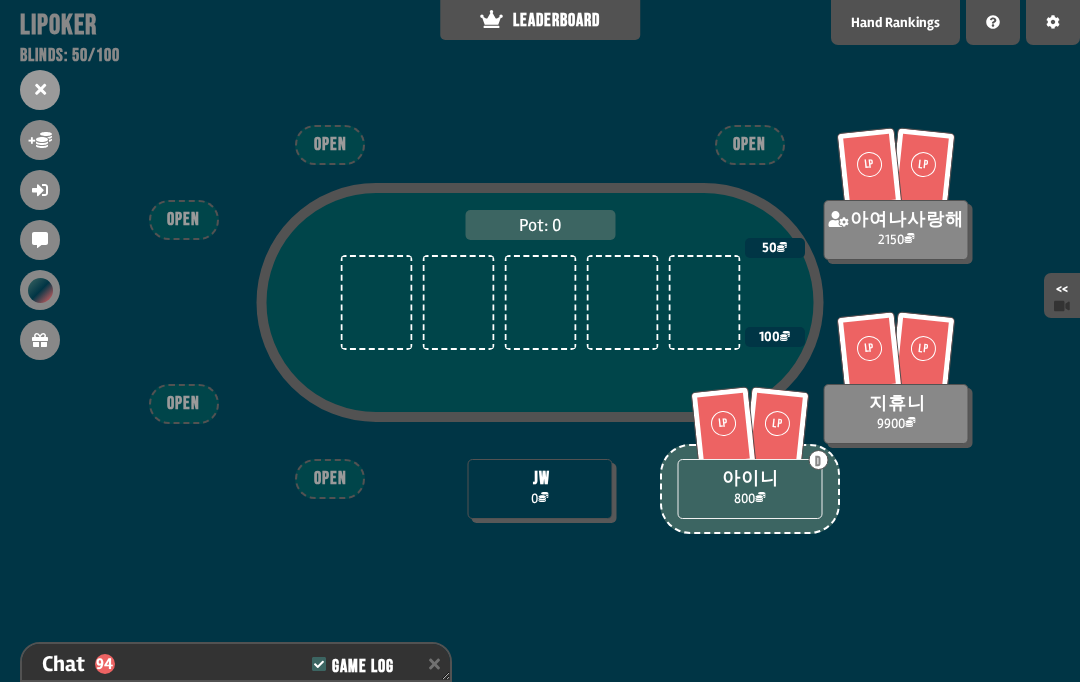 click on "<<" at bounding box center (1062, 295) 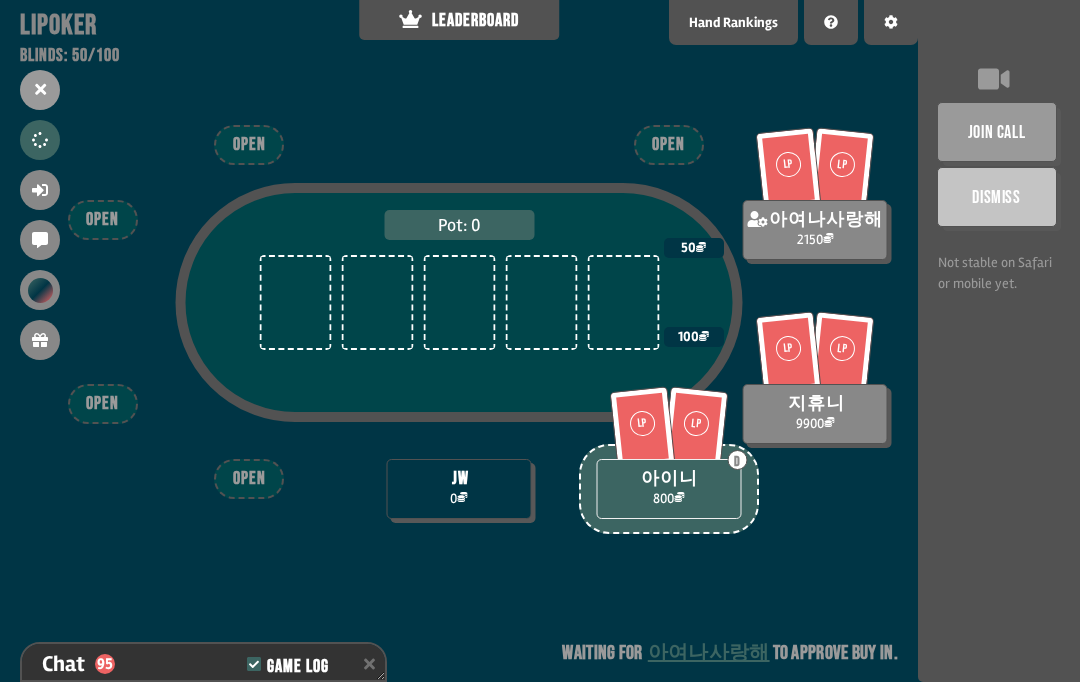 click on "Update buy in request to admin Join game next hand Share your feedback Change theme Check out what we're up to! 👀 Lipoker  Blinds: 50/100 LEADERBOARD   Leaderboard   Show all time players Player Buy In Profit 1 아여나사랑해 1000 +1200 2 지휴니 10000 +0 3 ㅇㅇㅇ 100 +0 4 아이니 1000 -200 5 jw [DATE] -[DATE] Hand Rankings 1. Royal Flush A K Q J 10 2. Straight Flush 5 4 3 2 A 3. Four of a Kind 4 4 4 4 4. Full House 8 8 5 5 5 5. Flush 9 2 4 6 A 6. Straight 9 8 7 6 5 7. Three of a Kind 2 2 2 8. Two Pair 9 9 K K 9. Pair 6 6 10. High Card A F.A.Q Why was Lipoker created? Unlike other sites that present a complicated interface for you to play on, Lipoker is the only site built for making your online poker experience with friends as simple and enjoyable as possible. From video chat to customizable themes, our commitment is to create the best platform for you to play poker. How is the deck being shuffled?   link . Who shows their cards during showdown? How can I donate?   Lipoker@Patreon   ! Settings **" at bounding box center [540, 341] 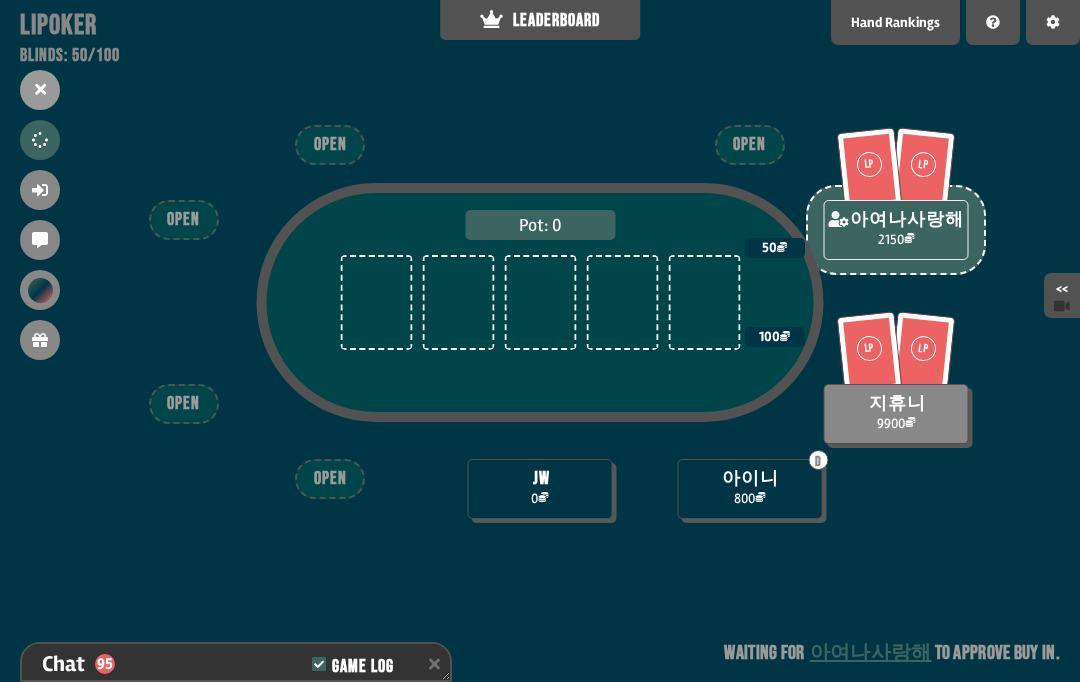 click 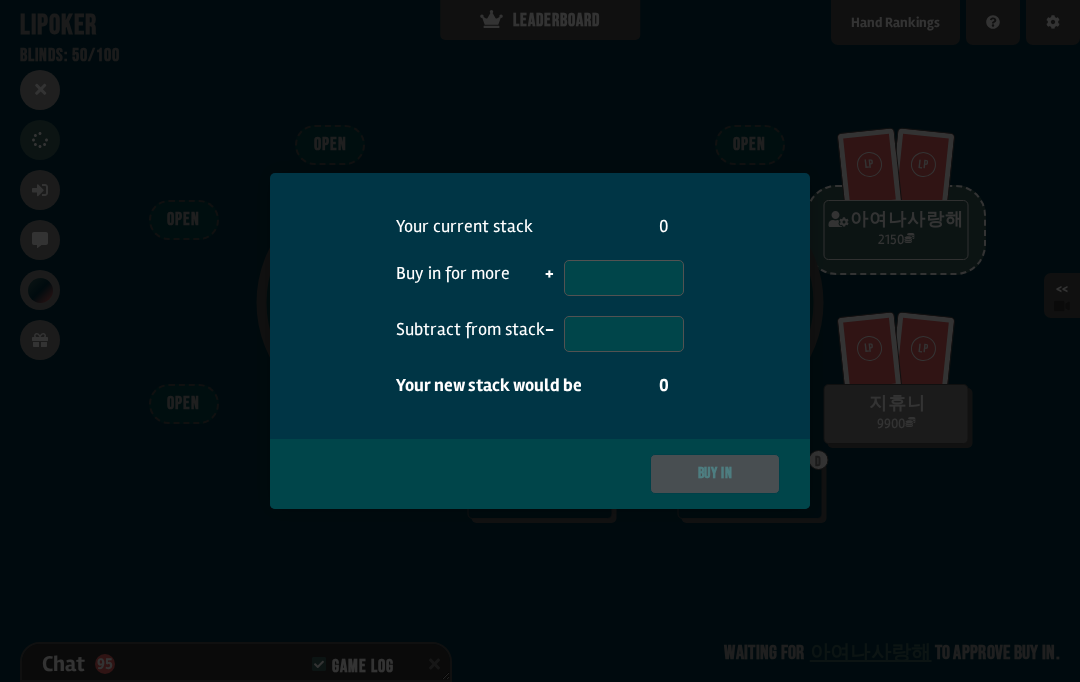 click at bounding box center [540, 341] 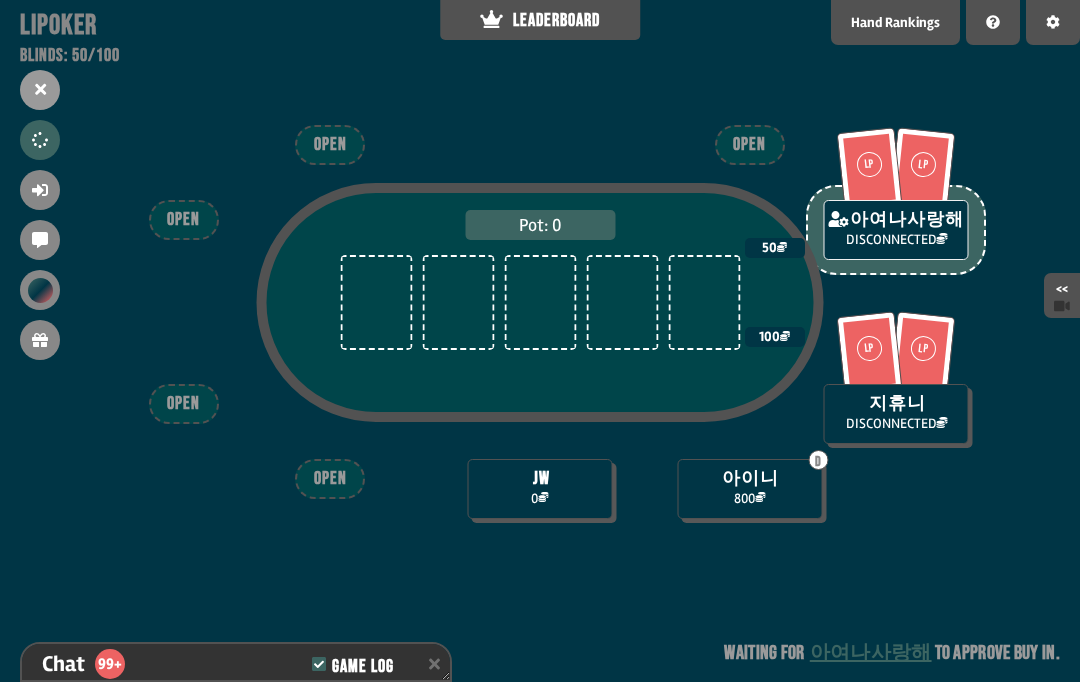 scroll, scrollTop: 5565, scrollLeft: 0, axis: vertical 